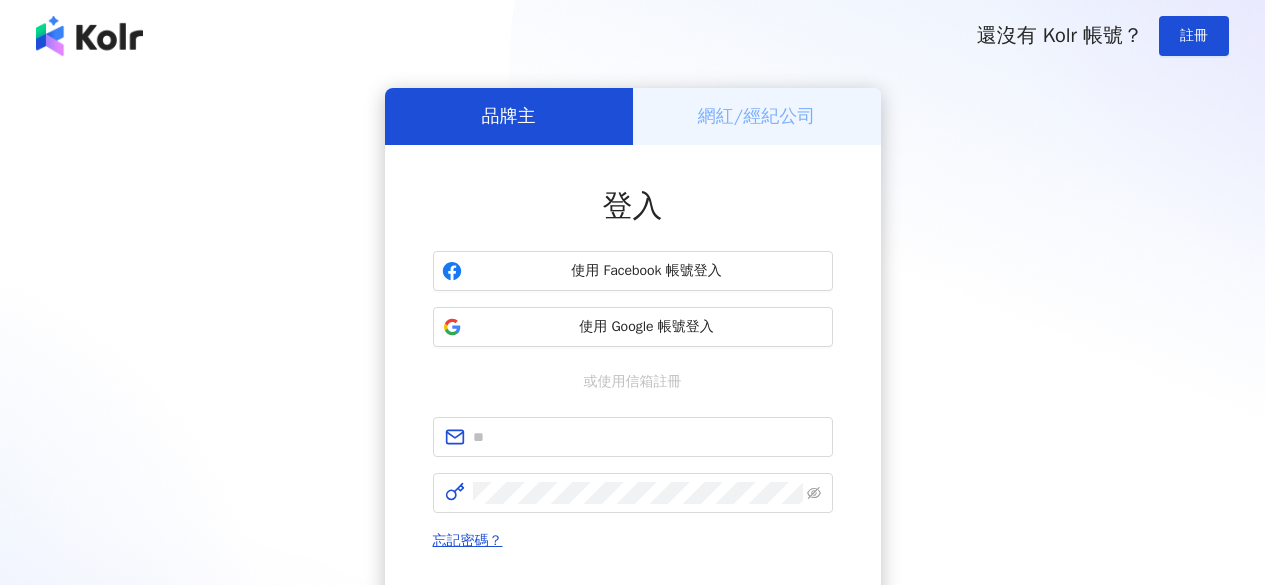 scroll, scrollTop: 0, scrollLeft: 0, axis: both 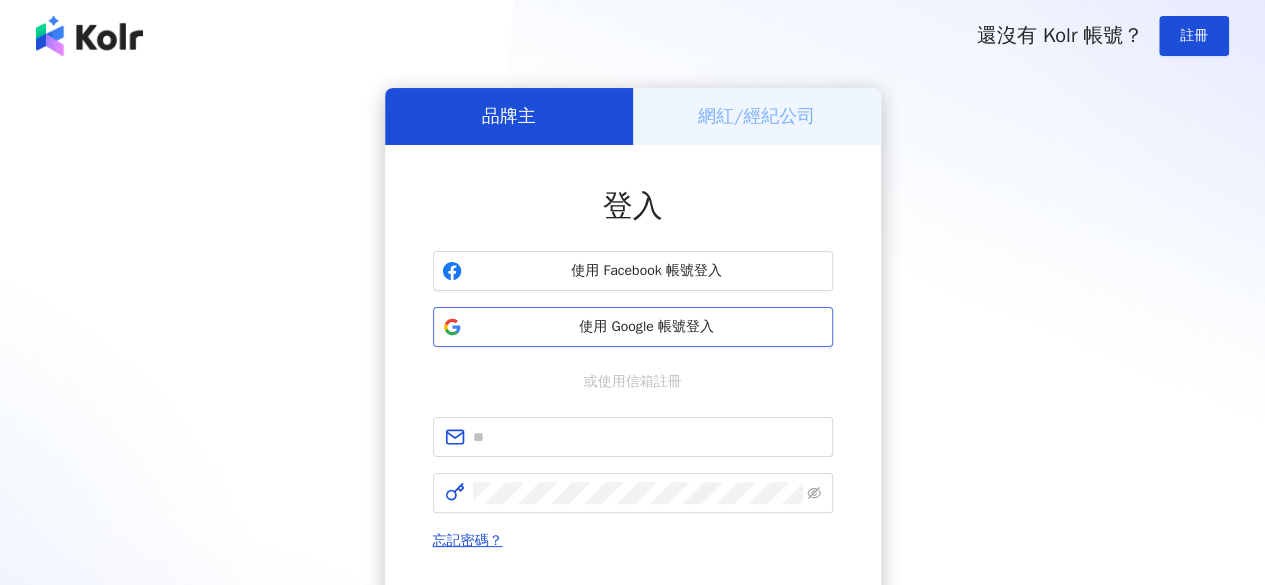 click on "使用 Google 帳號登入" at bounding box center (647, 327) 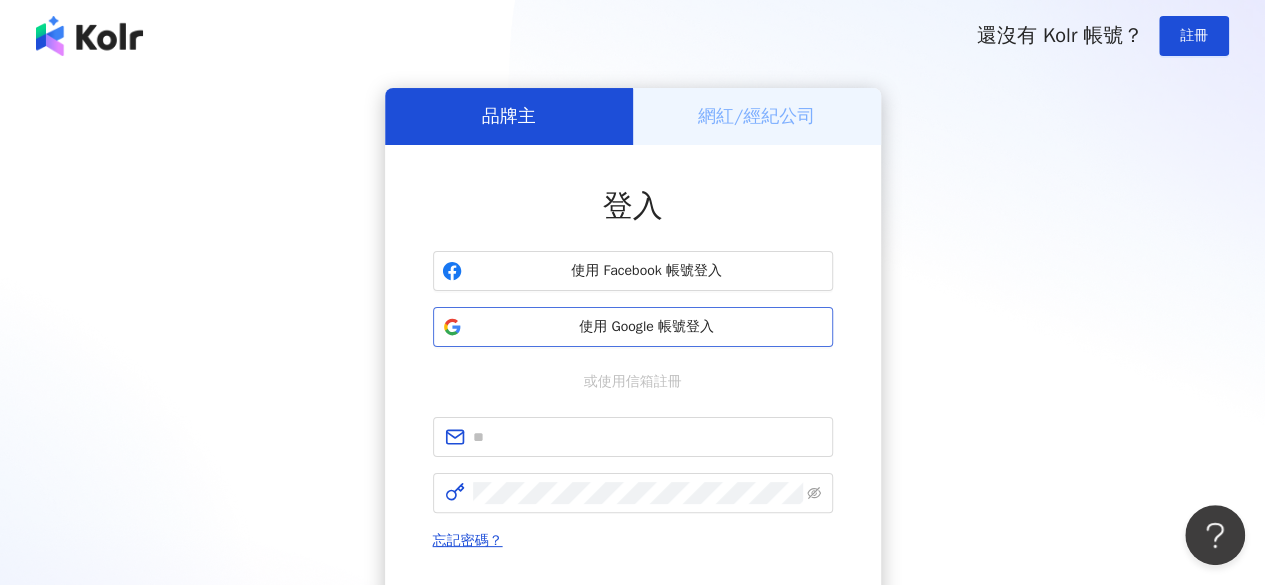 scroll, scrollTop: 0, scrollLeft: 0, axis: both 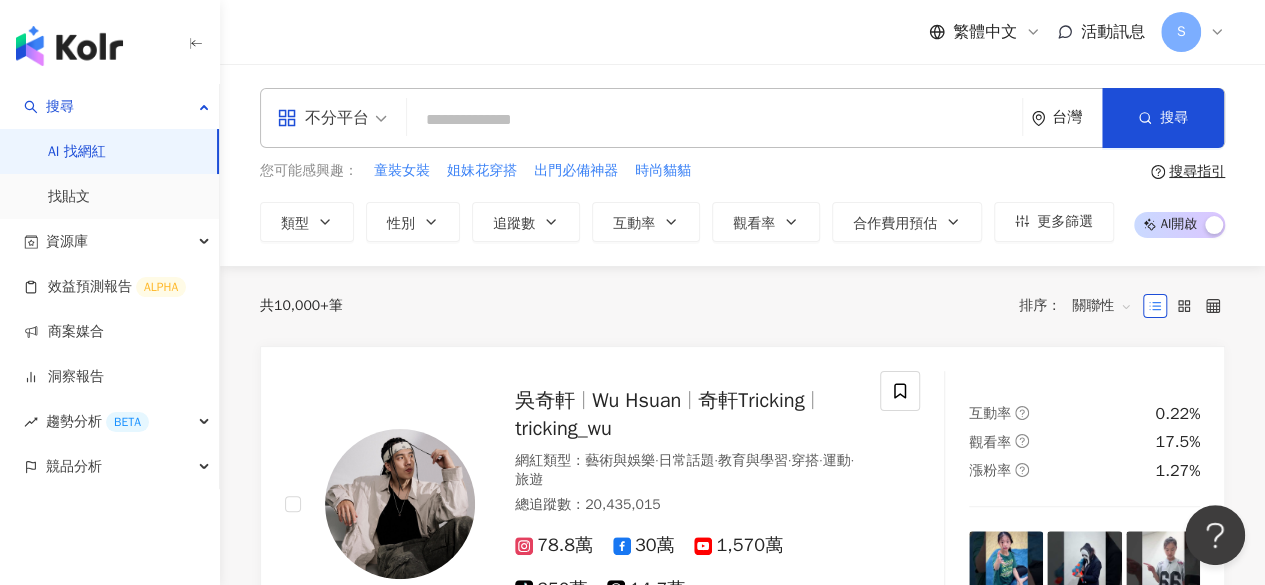 click at bounding box center (714, 120) 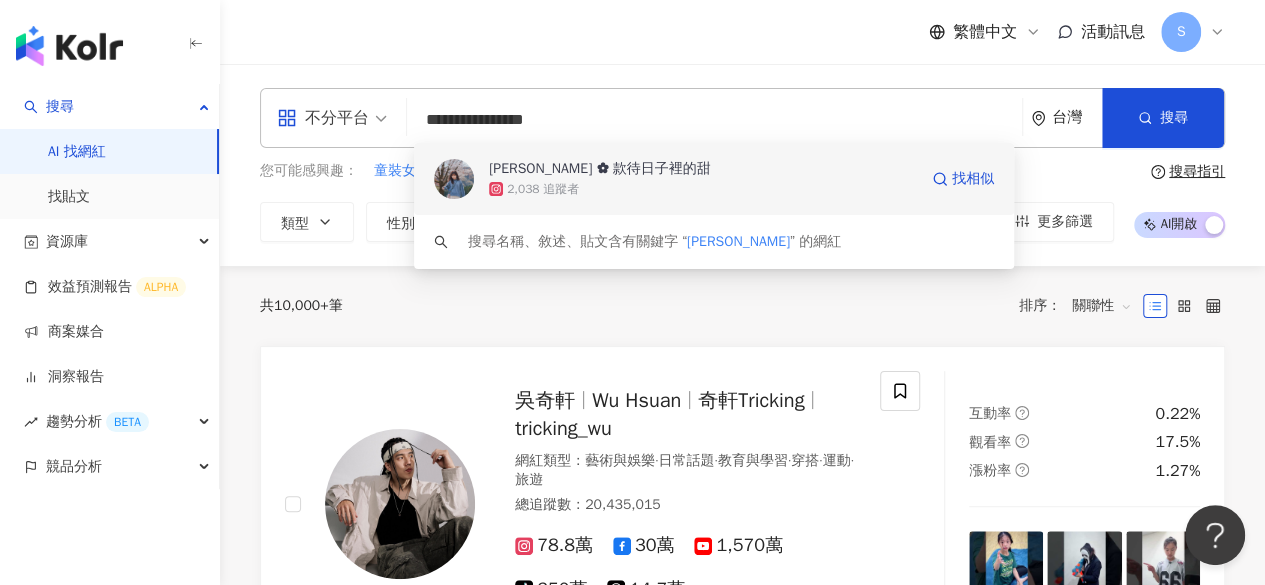 click on "2,038   追蹤者" at bounding box center [703, 189] 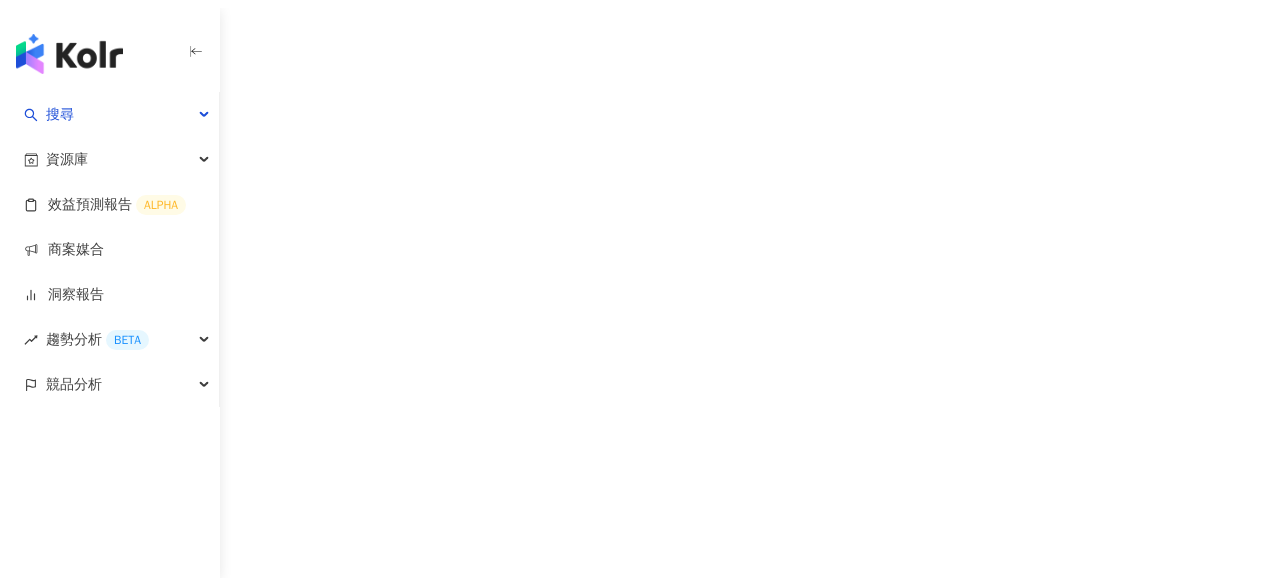 scroll, scrollTop: 0, scrollLeft: 0, axis: both 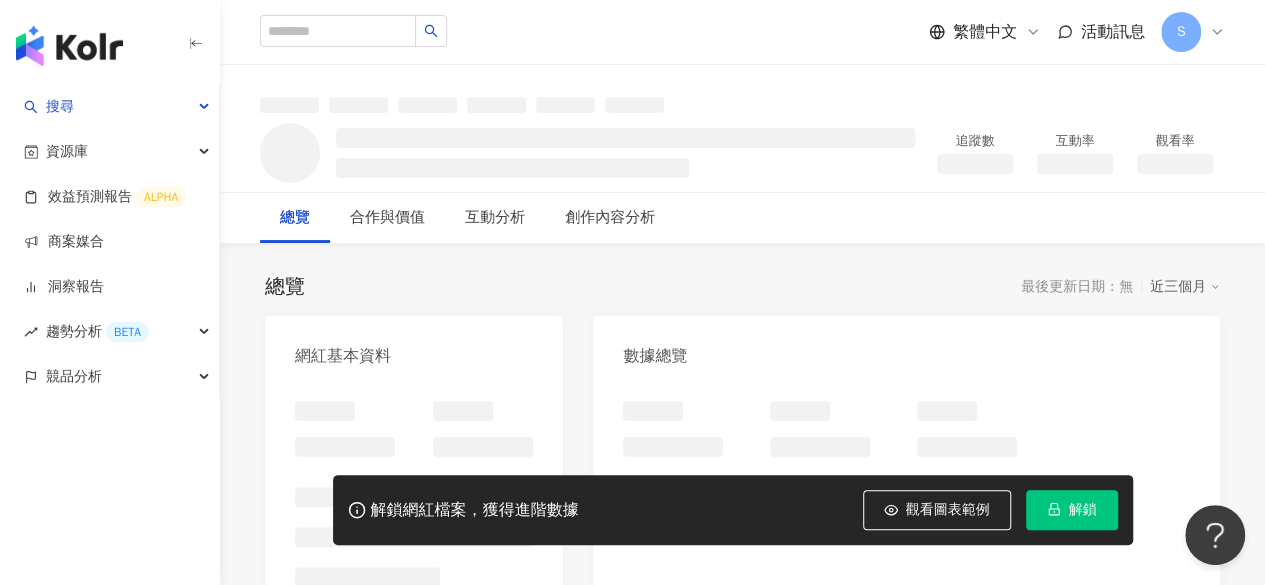 click on "解鎖" at bounding box center [1072, 510] 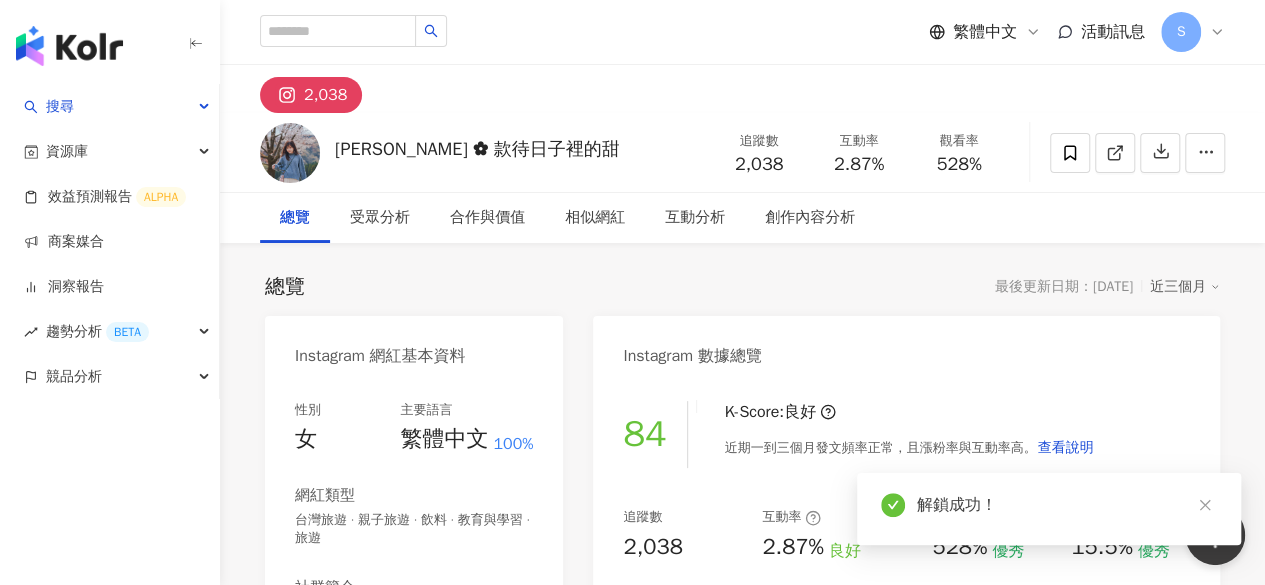 click on "最後更新日期：[DATE]" at bounding box center [1064, 287] 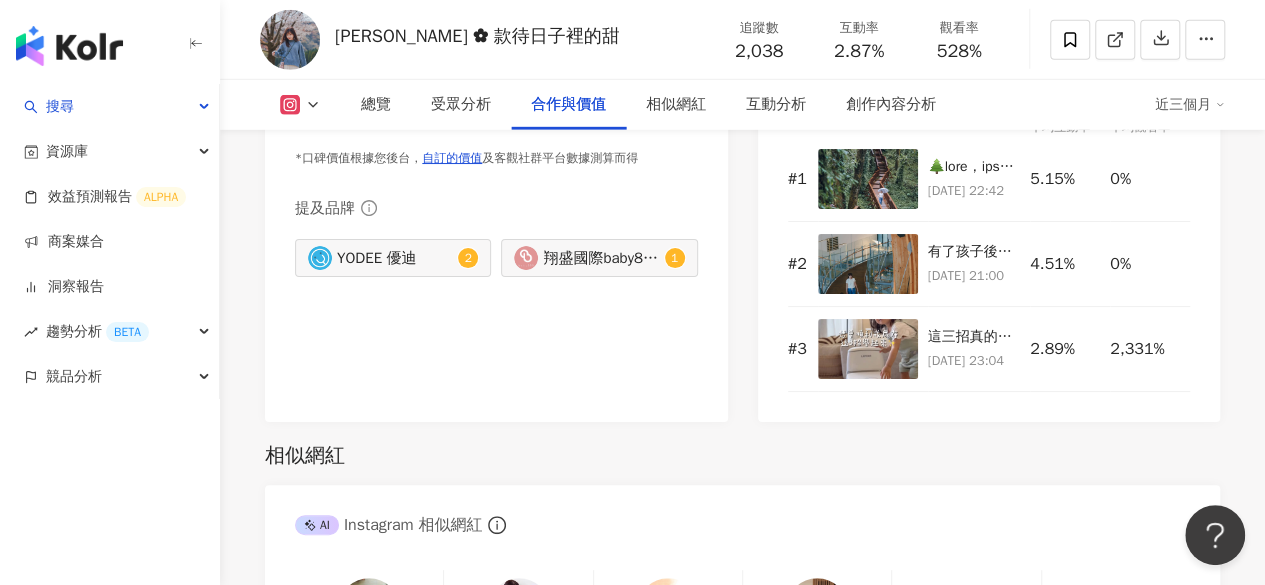 scroll, scrollTop: 3000, scrollLeft: 0, axis: vertical 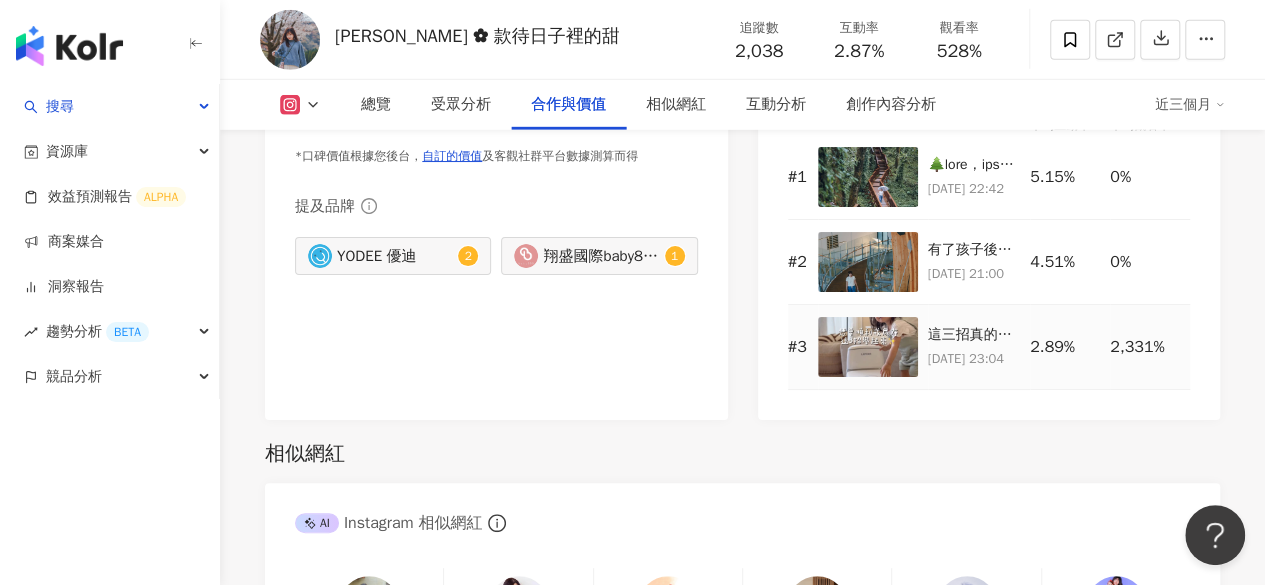 click on "這三招真的太好用了🌟
陪寶寶練習戒尿布不能著急，
一步步帶著他們學習，
讓他們擁有專屬小馬桶的快樂，
還有感受上馬桶的成就感。
現在Mumu只要有感覺就會主動說要上馬桶，
戒尿布就可以省下超多摳摳買玩具啦🧸♥️
🚽LOVON小馬桶🚽
超低4折團購優惠在這裡：
[URL][DOMAIN_NAME]
或是私訊提供優惠連結✨
__
小馬桶: @lovon_tw
#lovon #學習馬桶 #兒童馬桶 #戒尿布神器 #育兒日常 #LOVON小馬桶 #寶寶上廁所 #育兒好物推薦 #親子生活" at bounding box center (974, 335) 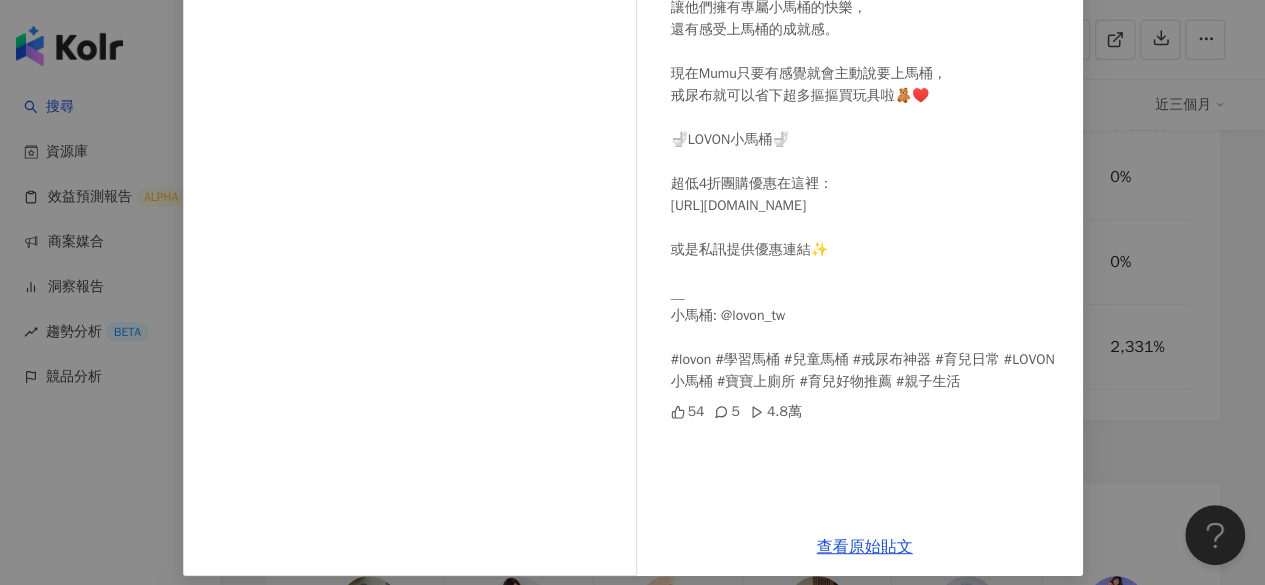 scroll, scrollTop: 312, scrollLeft: 0, axis: vertical 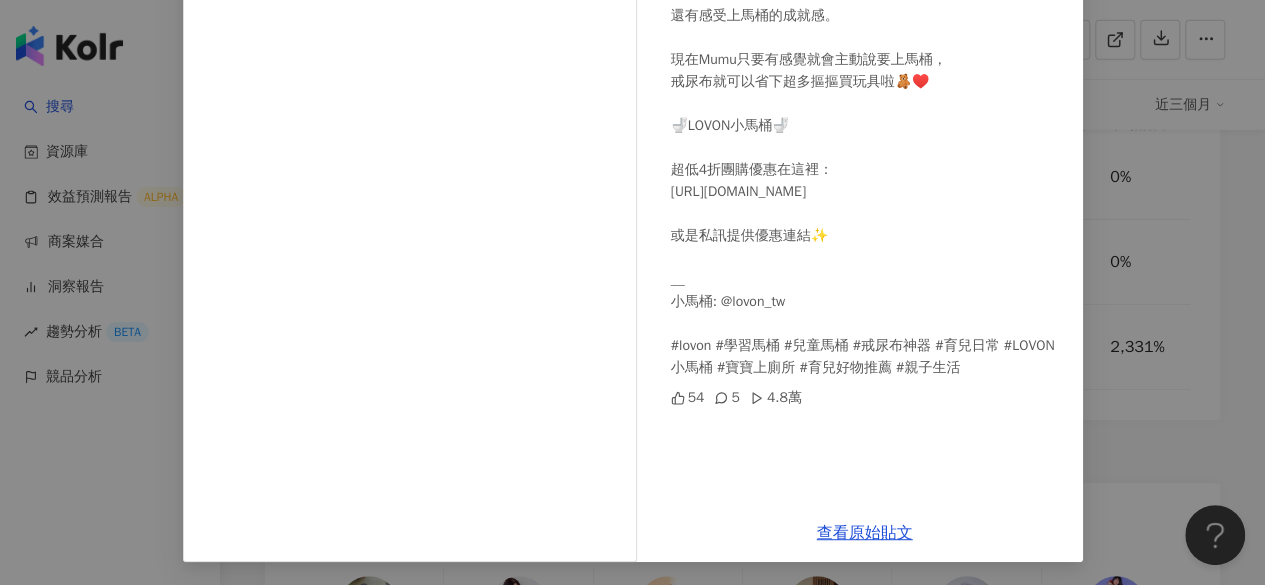 click on "[PERSON_NAME] ✿ 款待日子裡的甜 [DATE] 這三招真的太好用了🌟
陪寶寶練習戒尿布不能著急，
一步步帶著他們學習，
讓他們擁有專屬小馬桶的快樂，
還有感受上馬桶的成就感。
現在Mumu只要有感覺就會主動說要上馬桶，
戒尿布就可以省下超多摳摳買玩具啦🧸♥️
🚽LOVON小馬桶🚽
超低4折團購優惠在這裡：
[URL][DOMAIN_NAME]
或是私訊提供優惠連結✨
__
小馬桶: @lovon_tw
#lovon #學習馬桶 #兒童馬桶 #戒尿布神器 #育兒日常 #LOVON小馬桶 #寶寶上廁所 #育兒好物推薦 #親子生活 54 5 4.8萬 查看原始貼文" at bounding box center (632, 292) 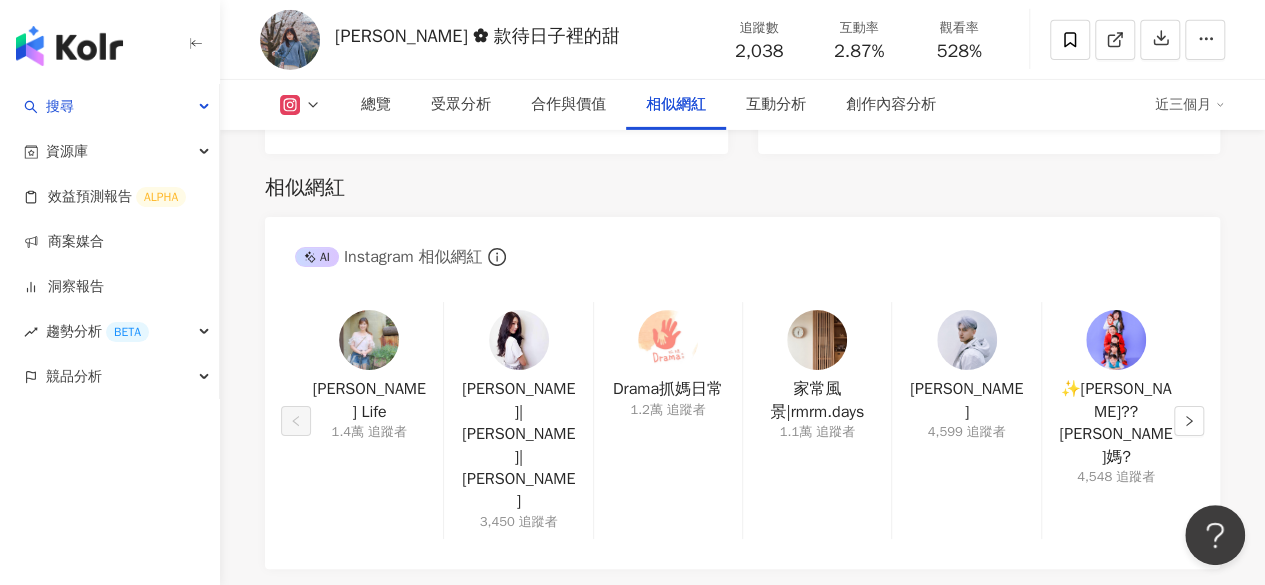 scroll, scrollTop: 3400, scrollLeft: 0, axis: vertical 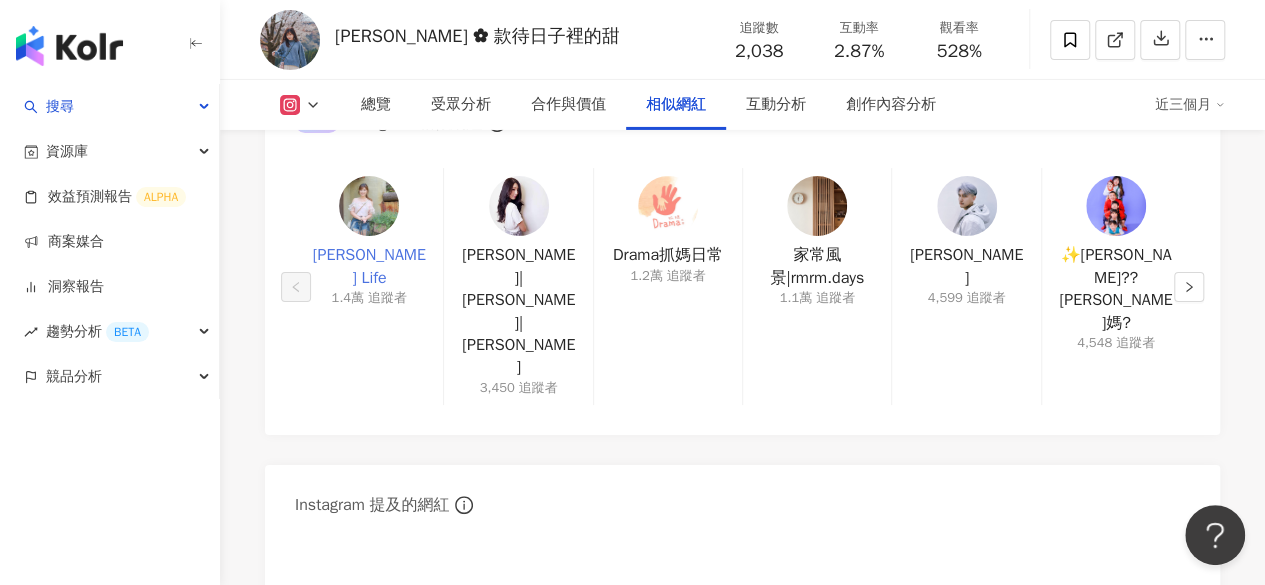 click on "[PERSON_NAME] Life" at bounding box center (369, 266) 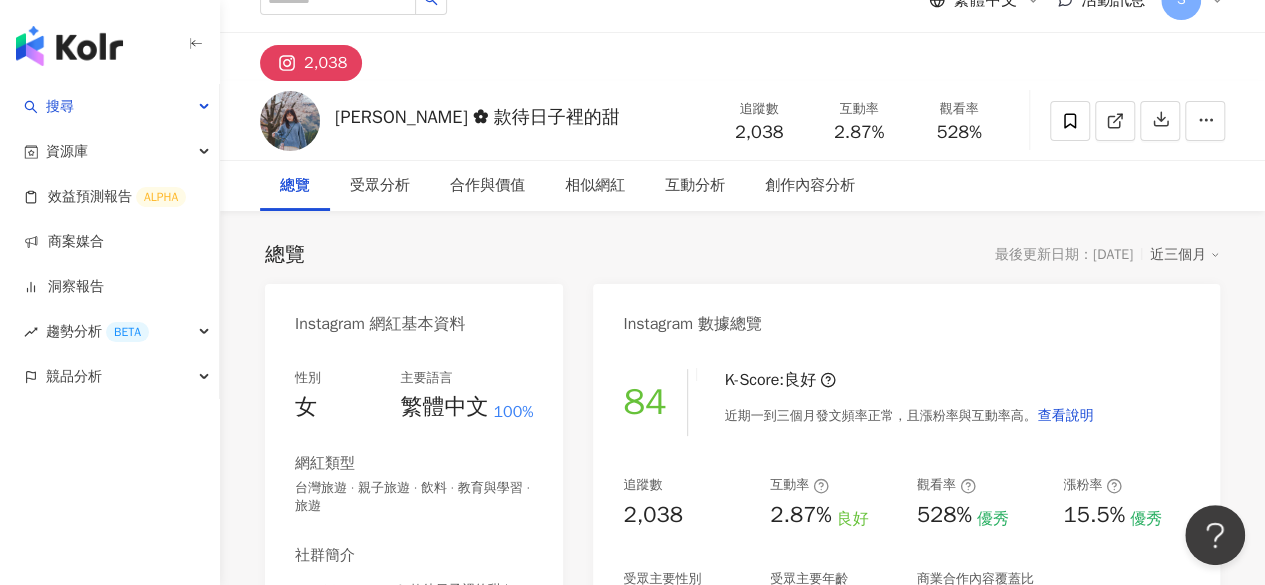 scroll, scrollTop: 0, scrollLeft: 0, axis: both 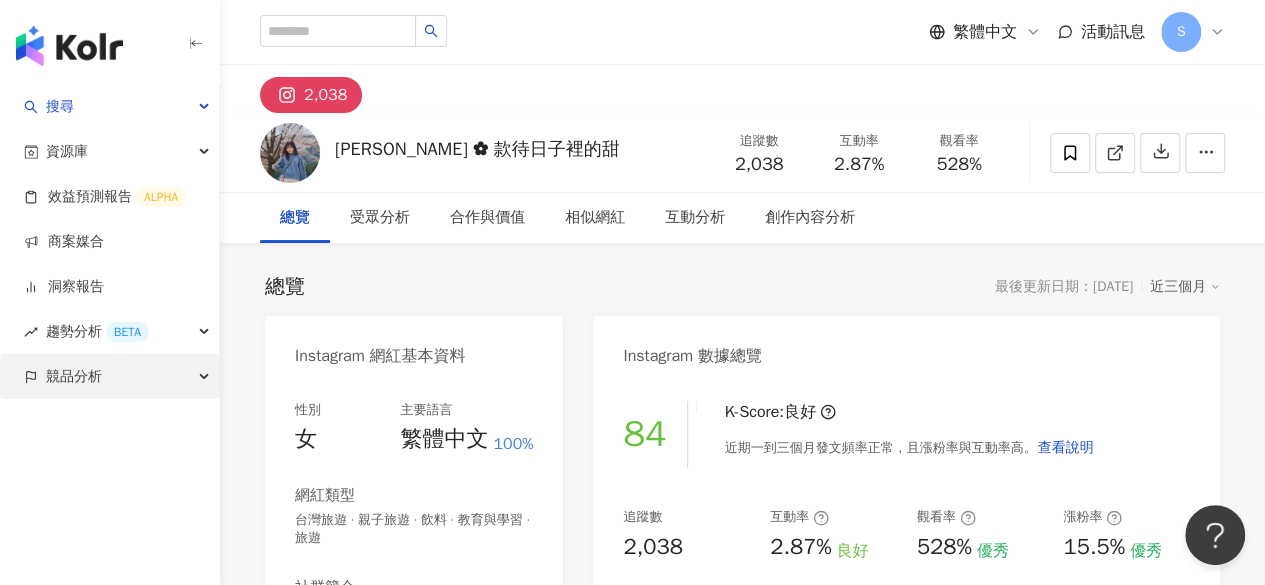 click on "競品分析" at bounding box center [109, 376] 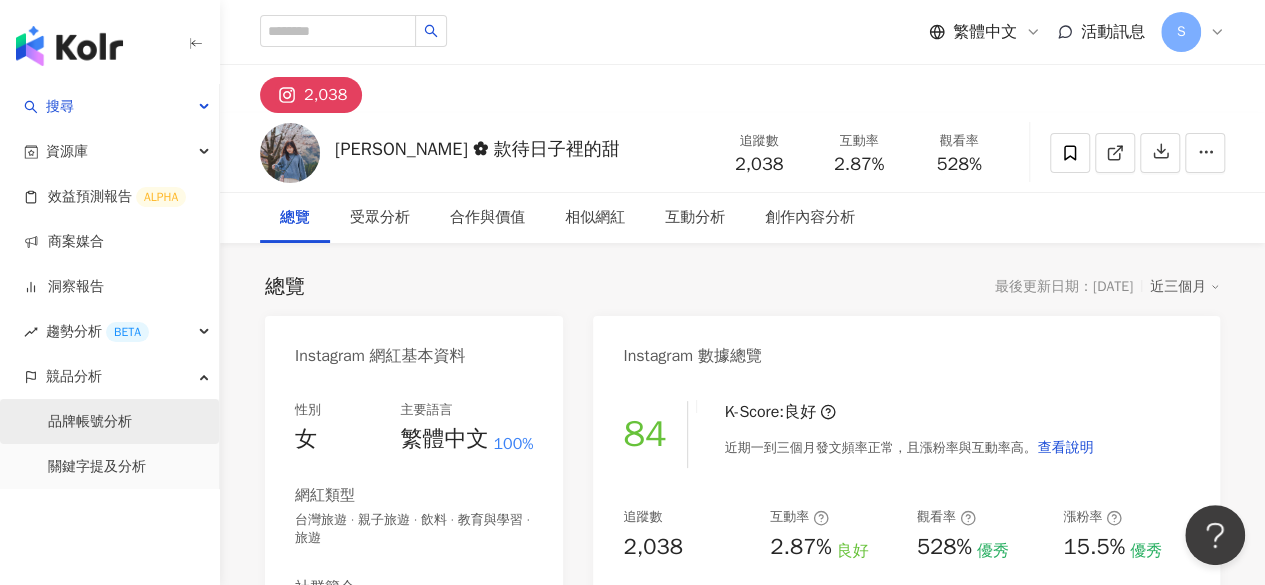 click on "品牌帳號分析" at bounding box center (90, 422) 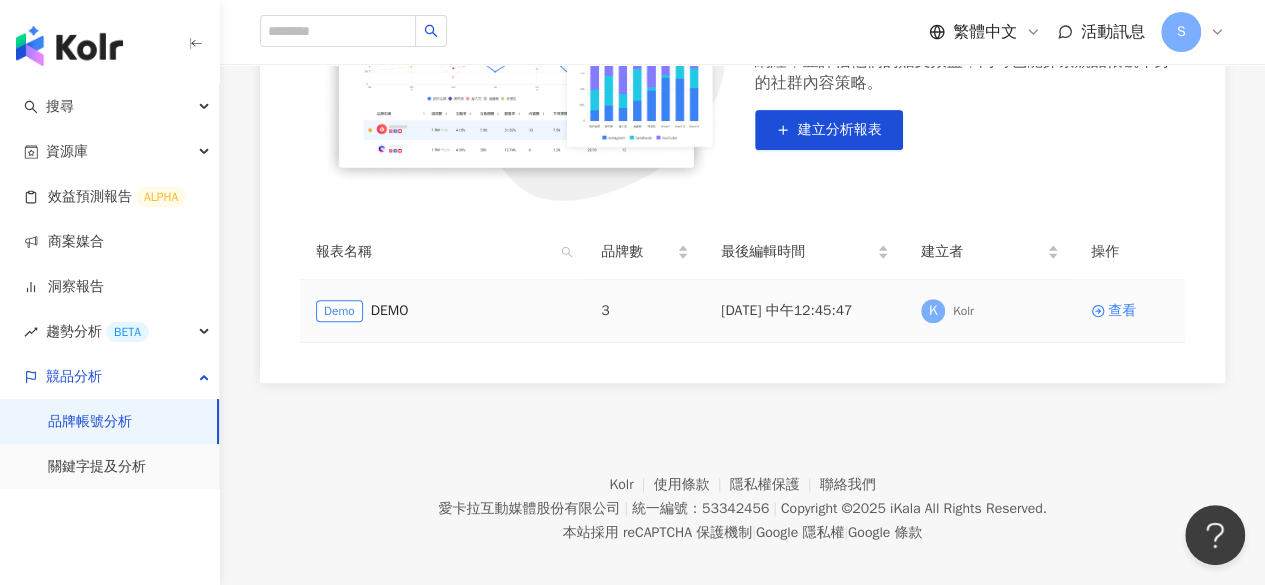 scroll, scrollTop: 370, scrollLeft: 0, axis: vertical 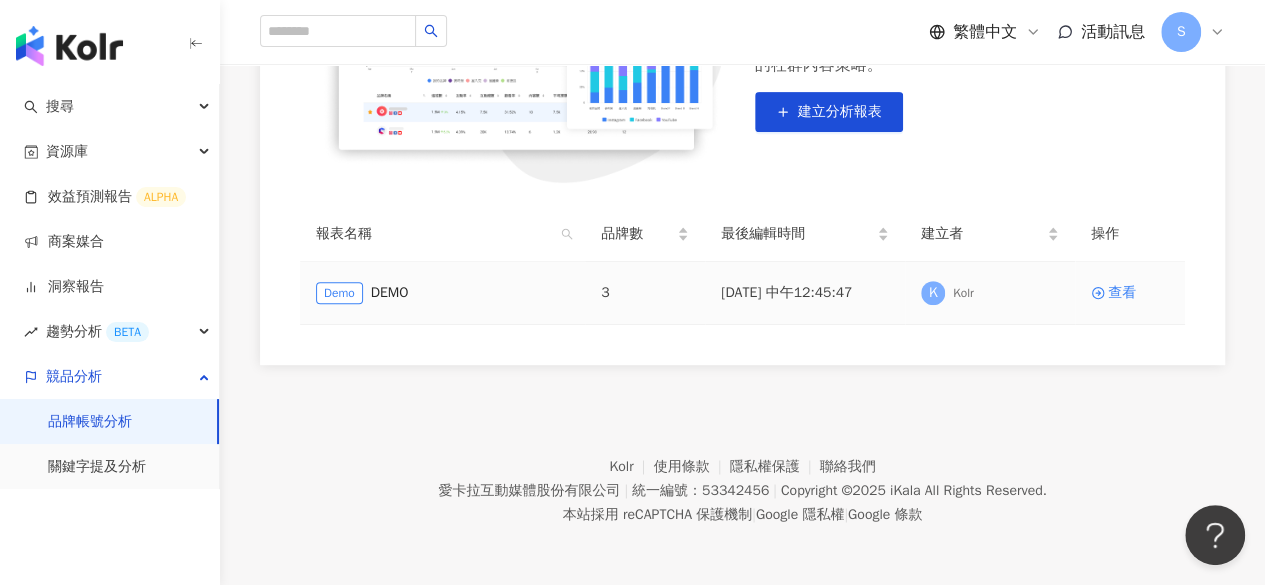 click on "[DATE] 中午12:45:47" at bounding box center [805, 293] 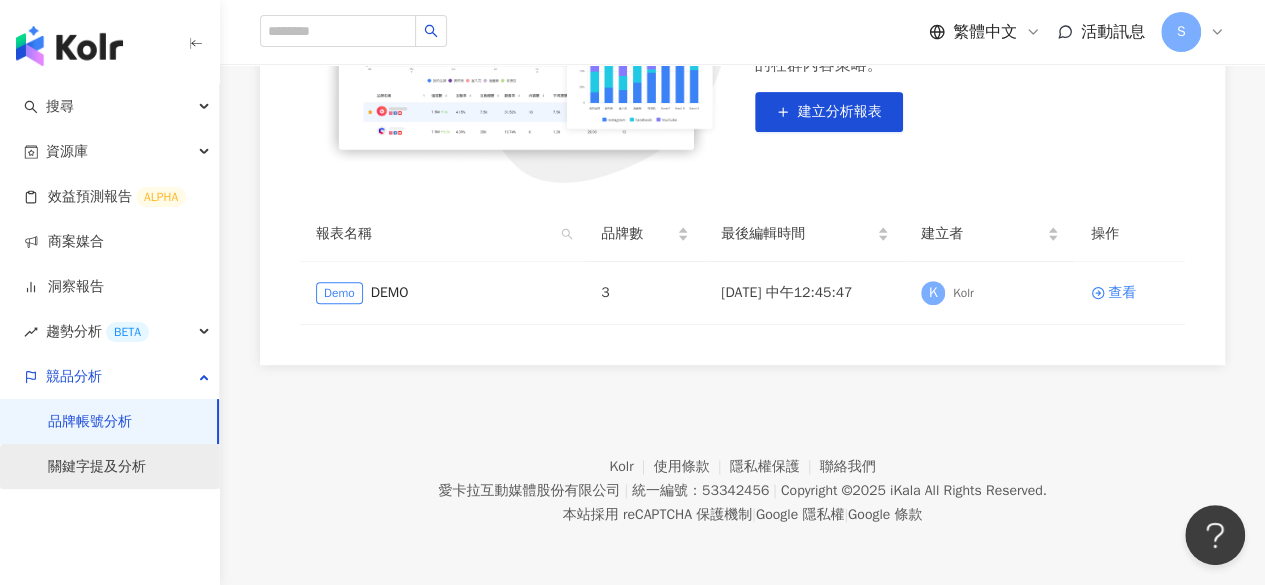 click on "關鍵字提及分析" at bounding box center (97, 467) 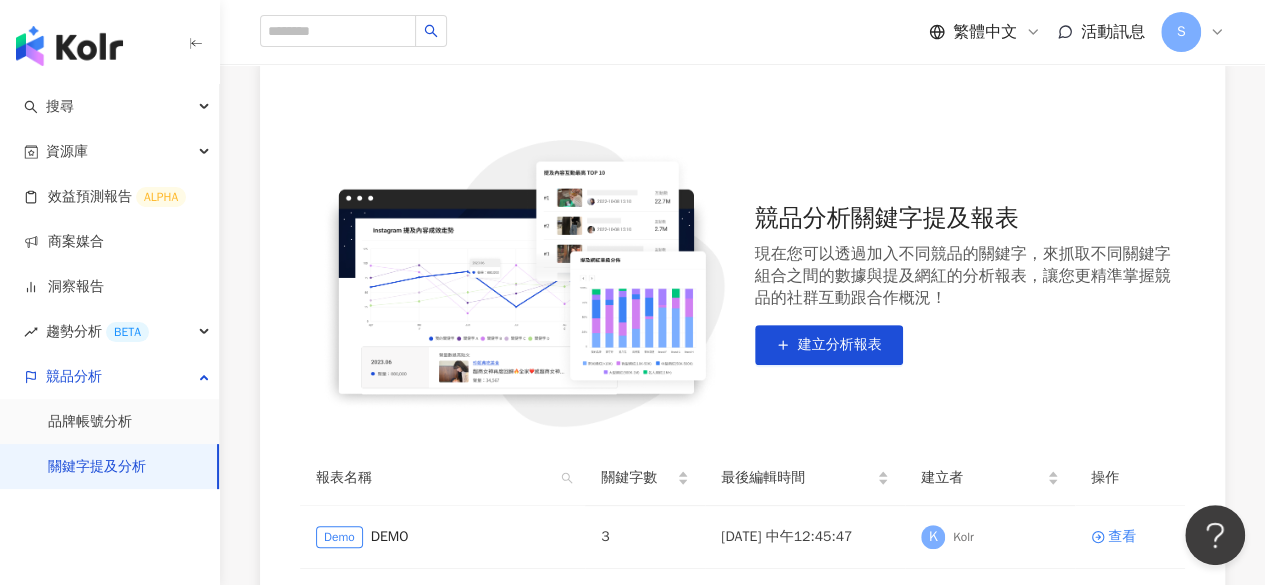 scroll, scrollTop: 400, scrollLeft: 0, axis: vertical 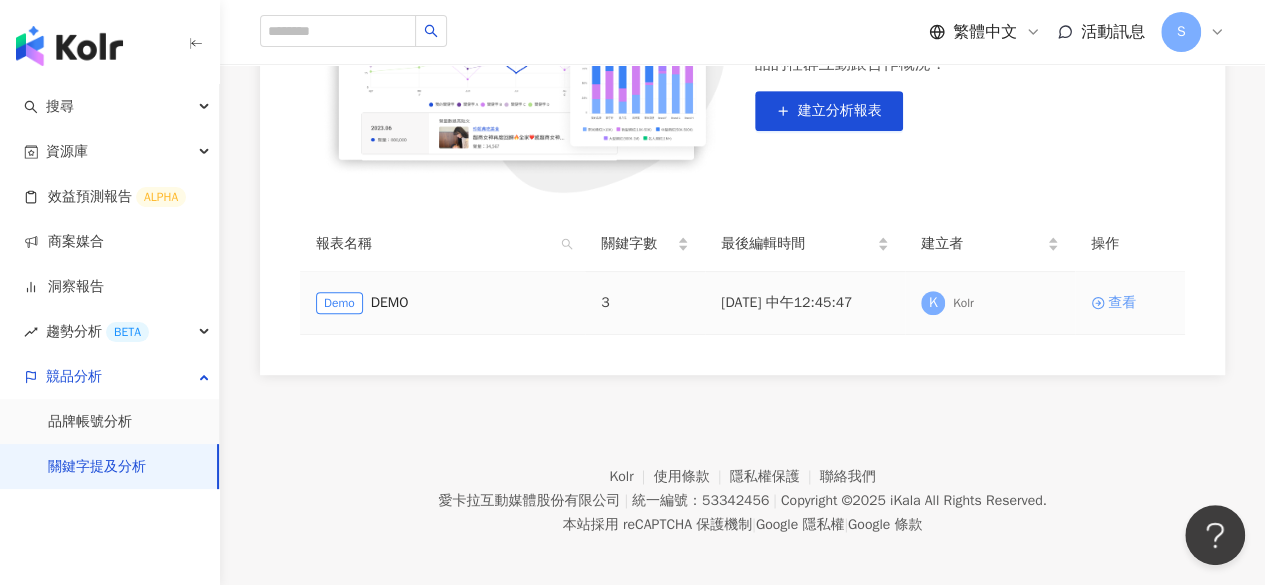 click on "查看" at bounding box center [1122, 303] 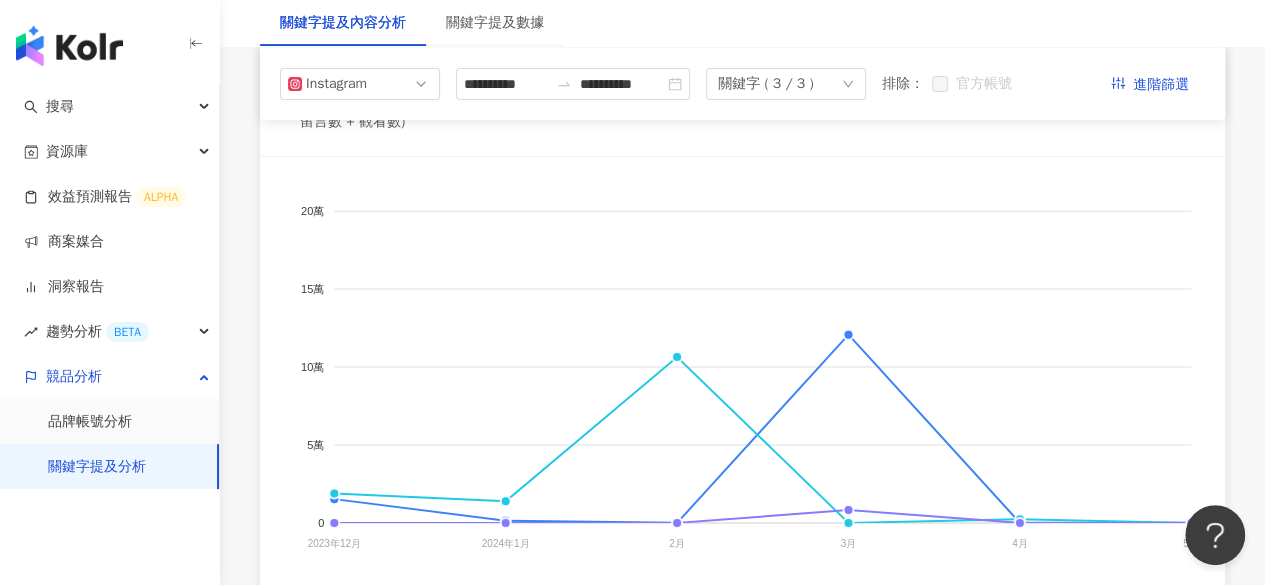scroll, scrollTop: 300, scrollLeft: 0, axis: vertical 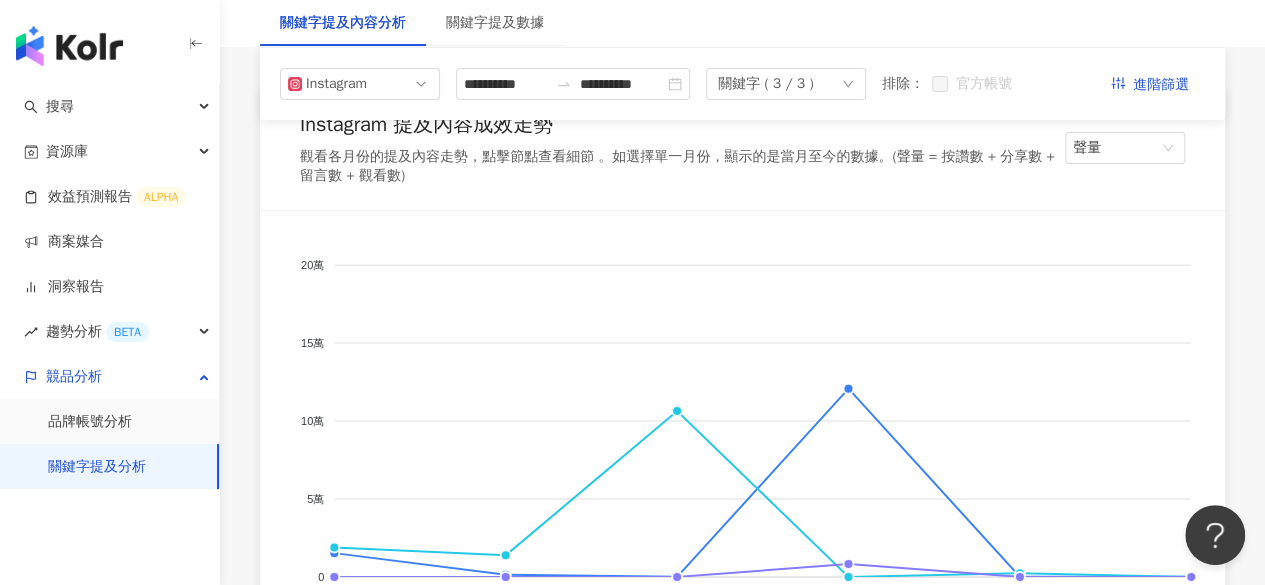 click on "關鍵字提及分析" at bounding box center (97, 467) 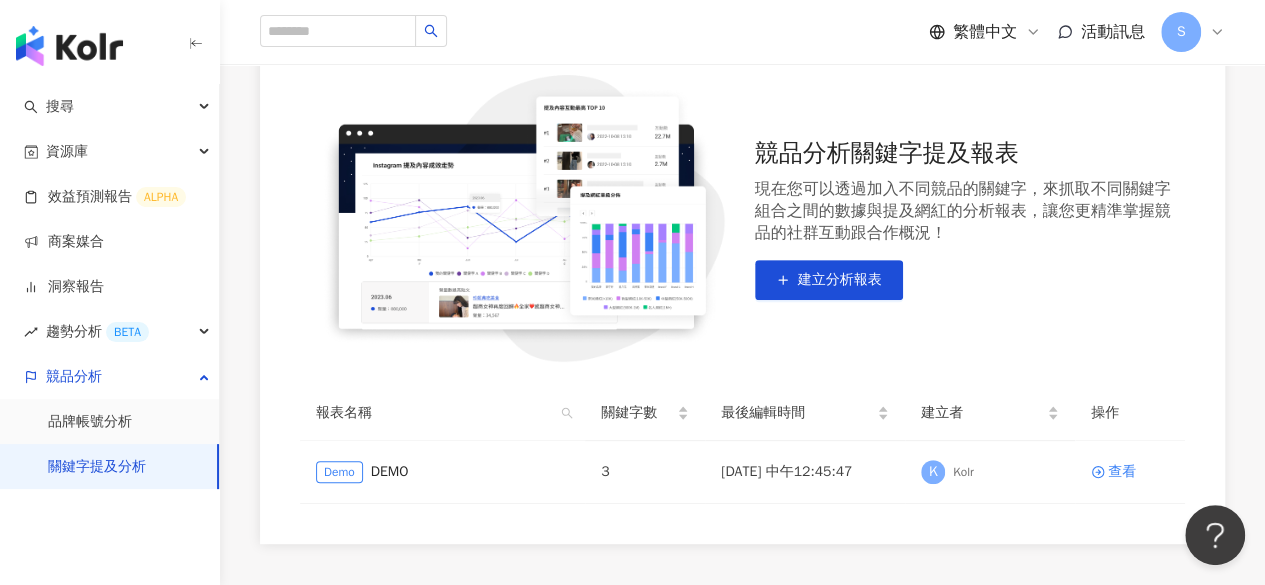 scroll, scrollTop: 400, scrollLeft: 0, axis: vertical 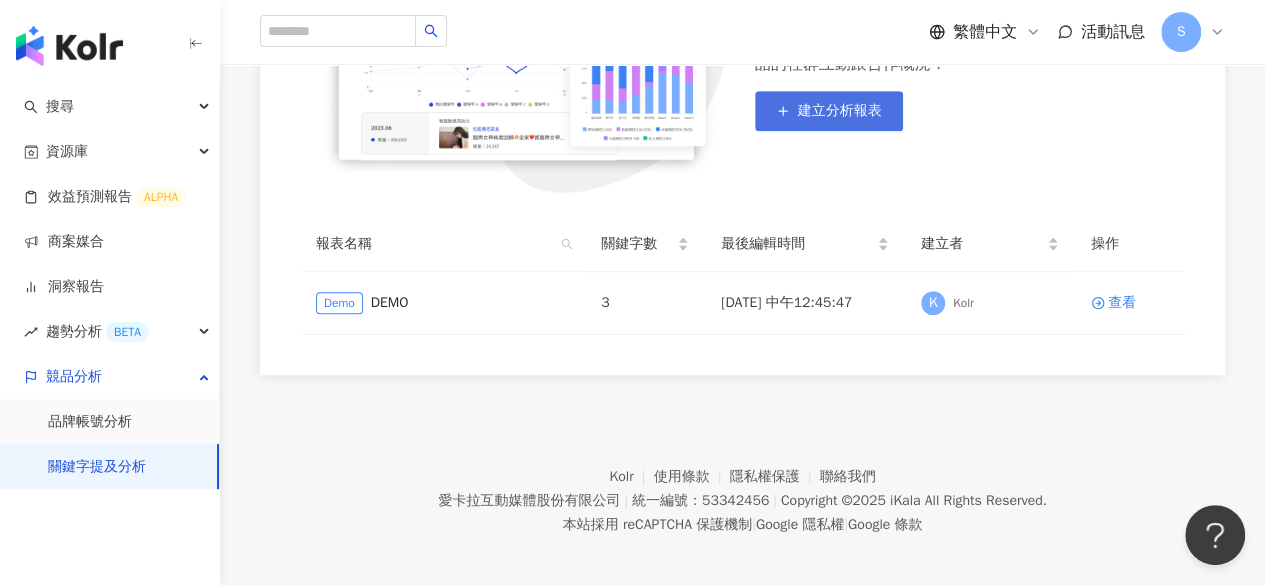 click on "建立分析報表" at bounding box center [840, 111] 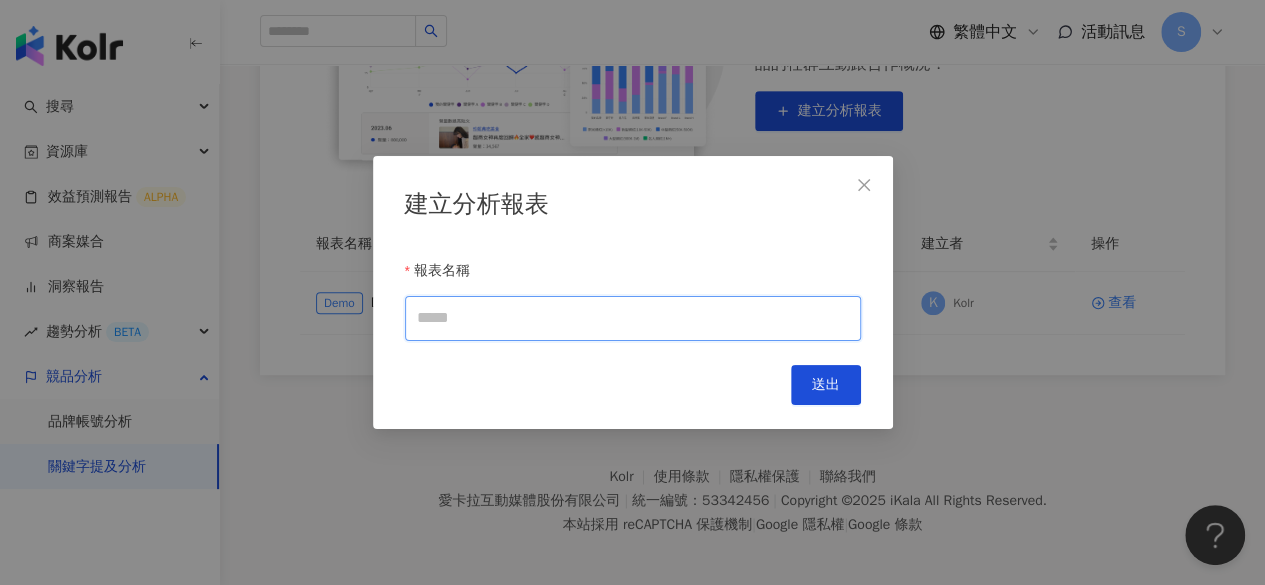 click on "報表名稱" at bounding box center (633, 318) 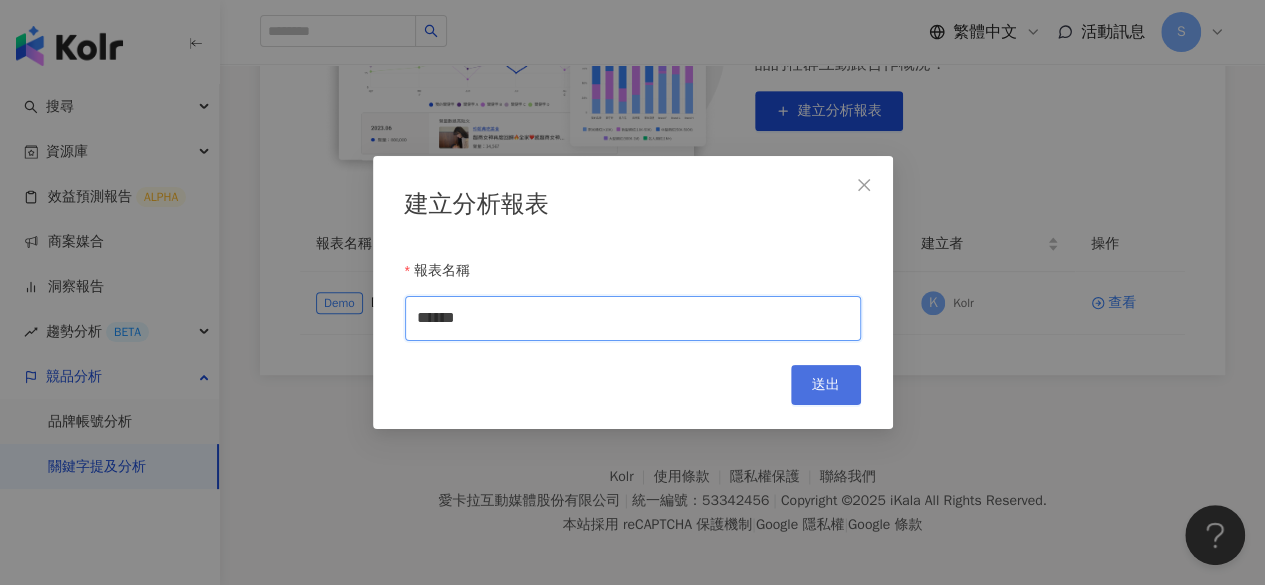 type on "******" 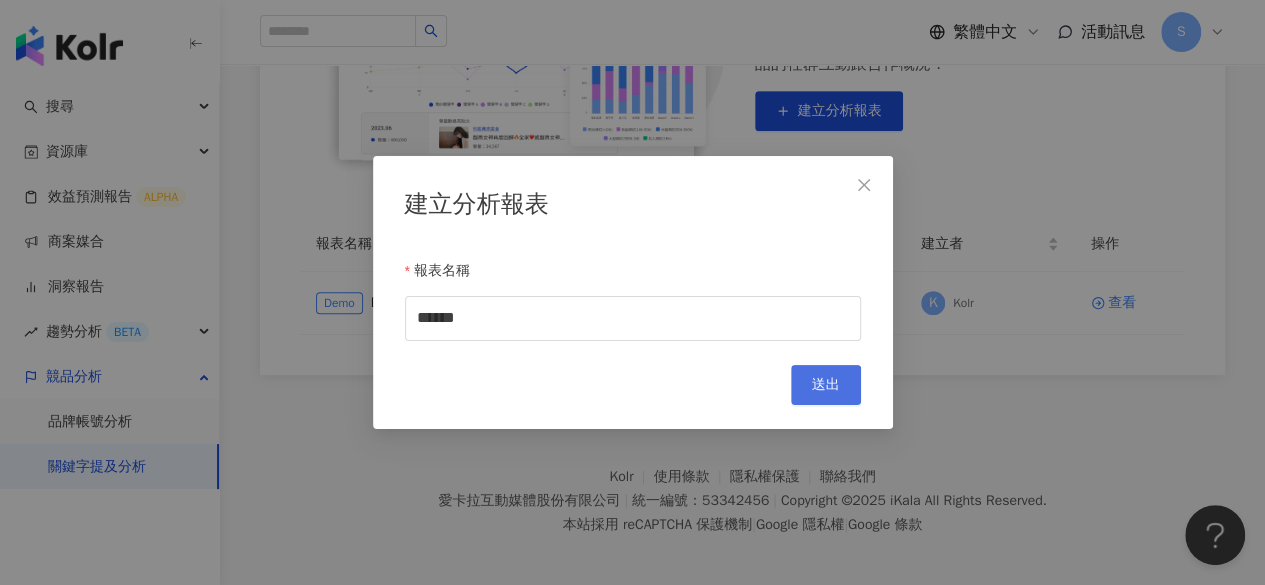 click on "送出" at bounding box center (826, 385) 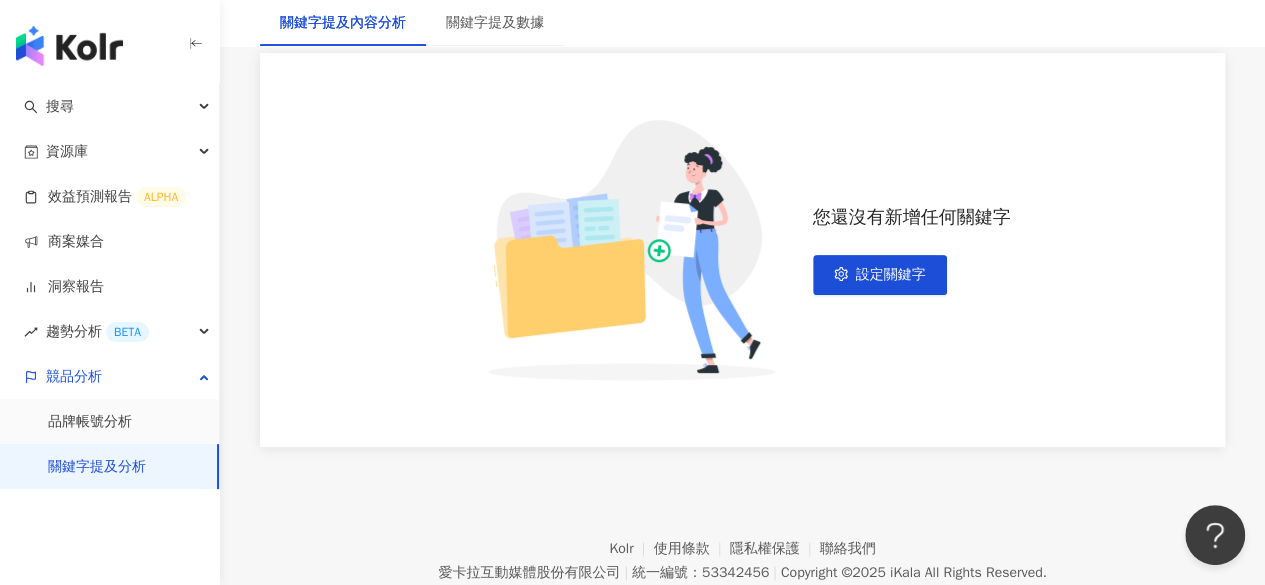 scroll, scrollTop: 177, scrollLeft: 0, axis: vertical 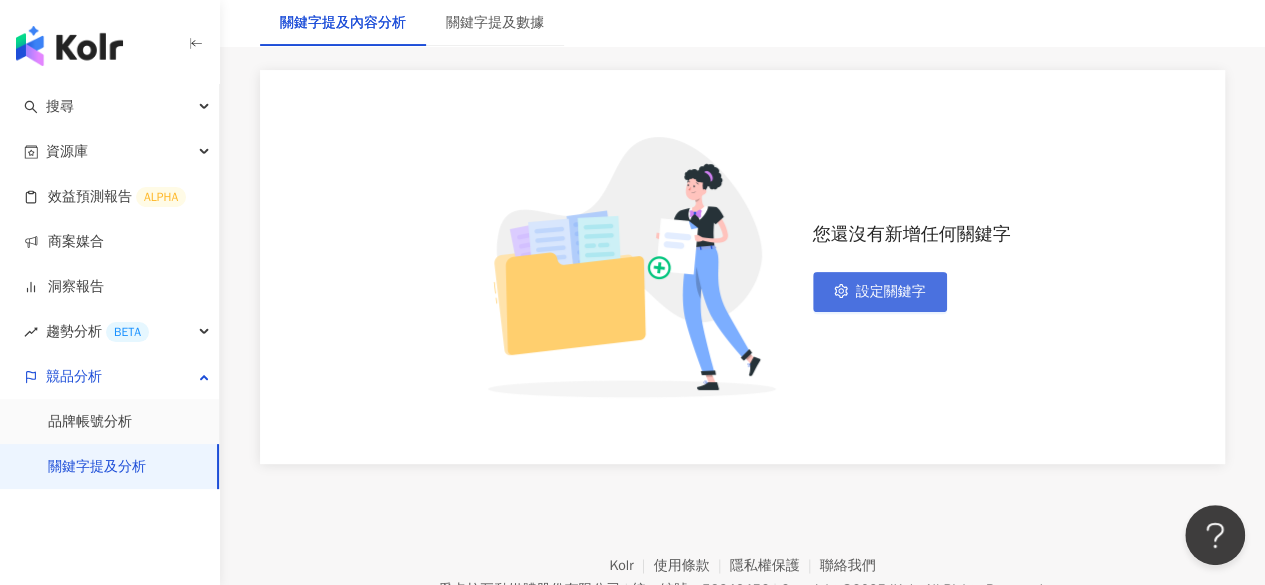 click on "設定關鍵字" at bounding box center [891, 292] 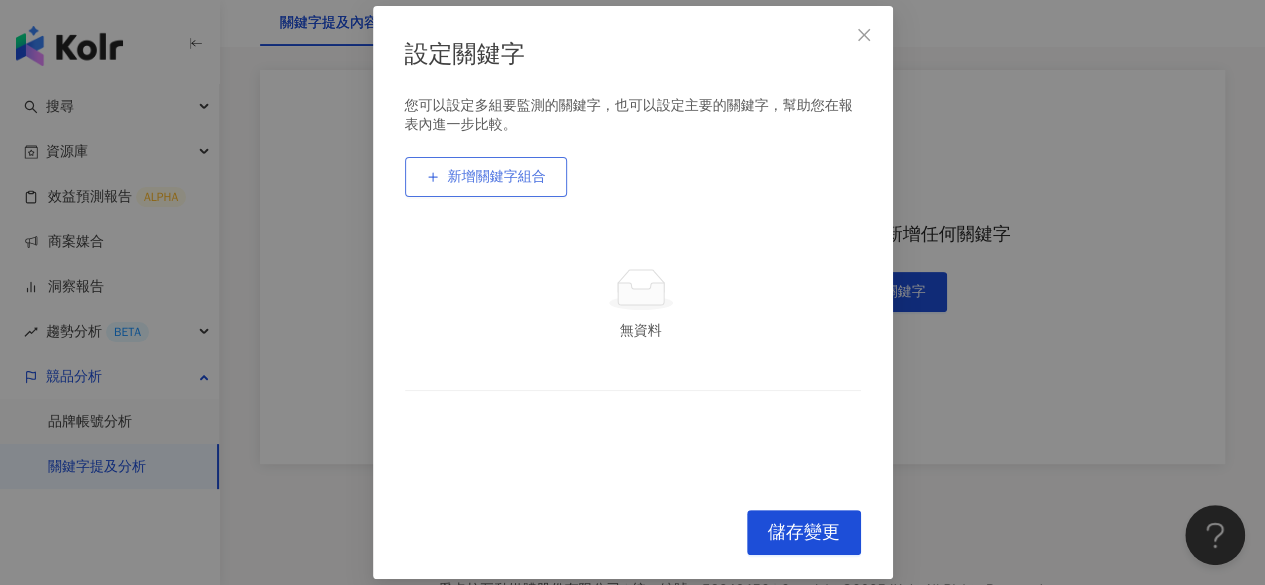 click on "新增關鍵字組合" at bounding box center (497, 177) 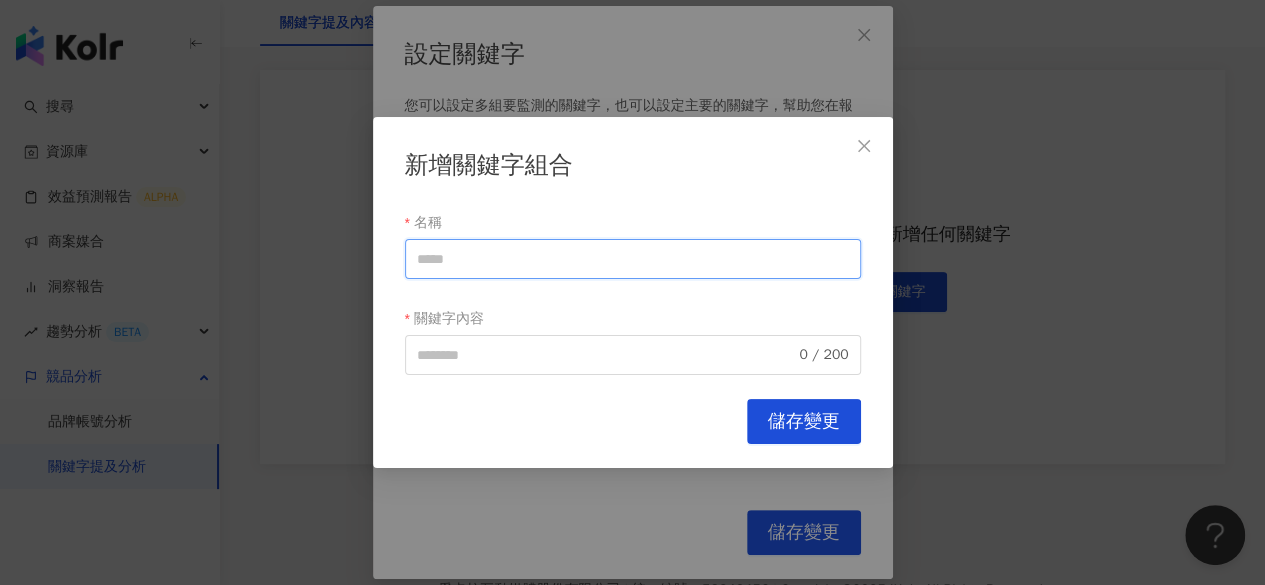 click on "名稱" at bounding box center [633, 259] 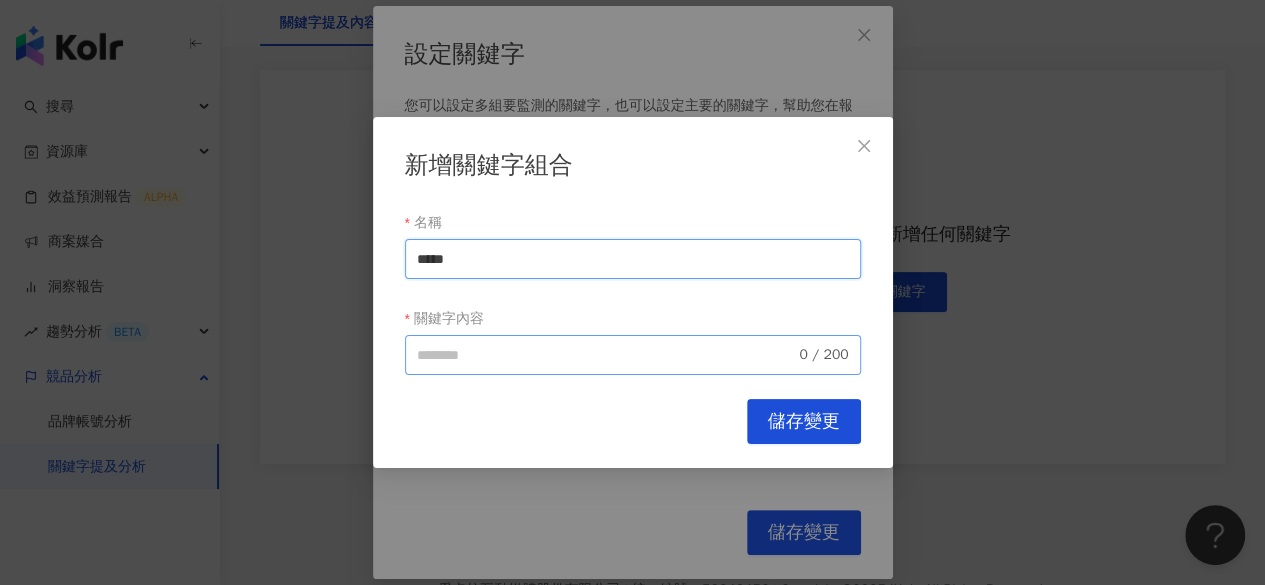 type on "*****" 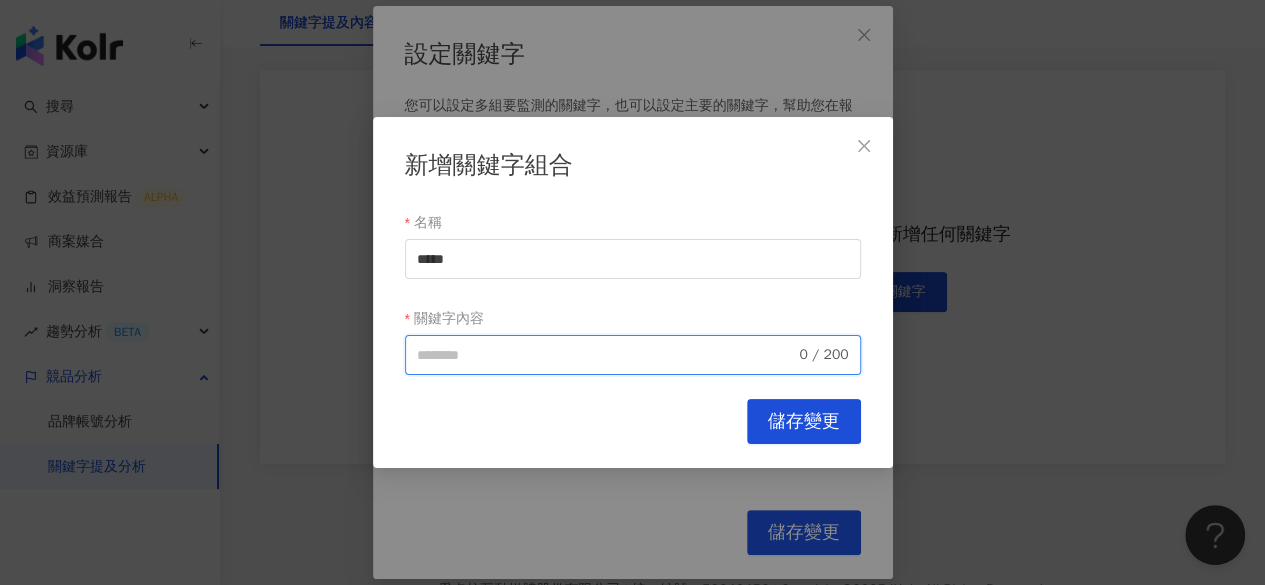 click on "關鍵字內容" at bounding box center [606, 355] 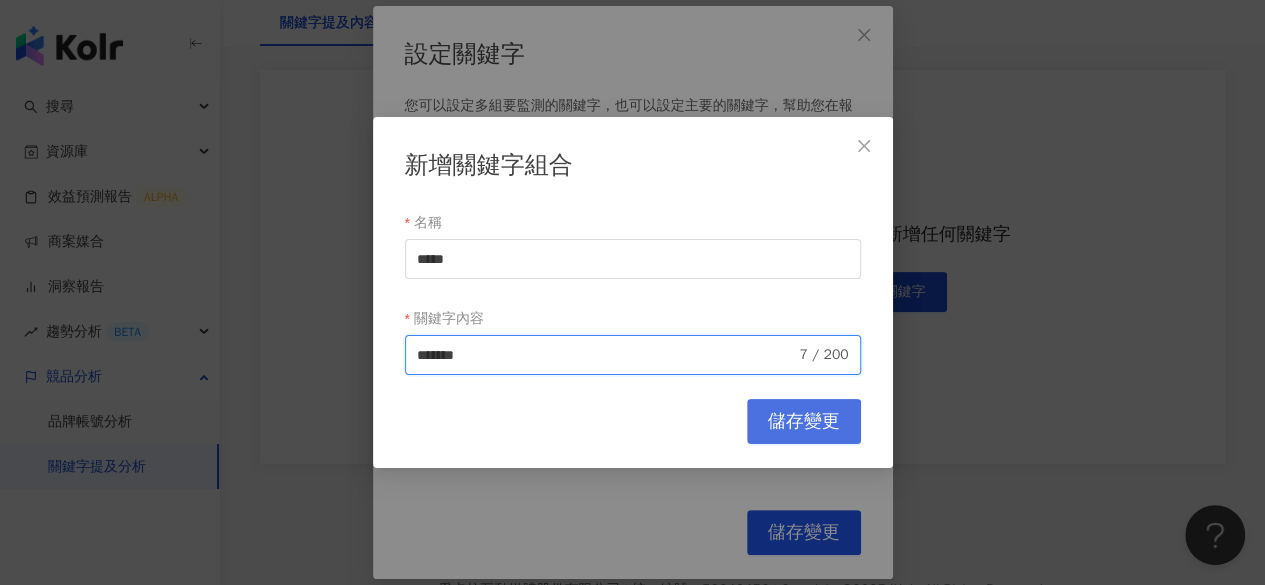 type on "*******" 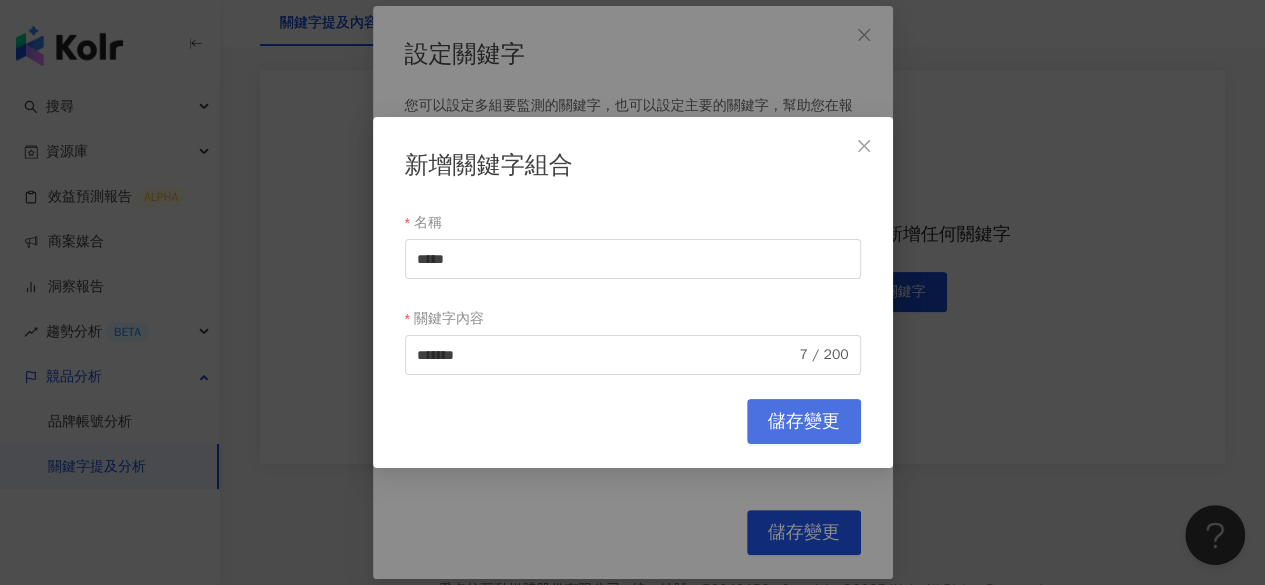 click on "儲存變更" at bounding box center [804, 421] 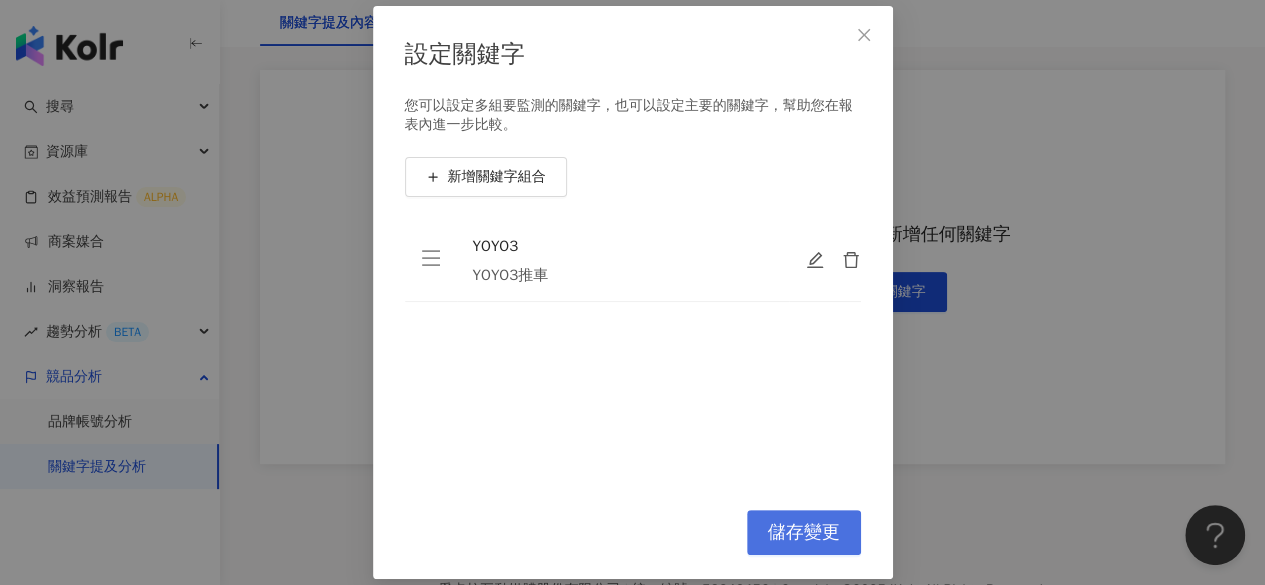 click on "儲存變更" at bounding box center [804, 533] 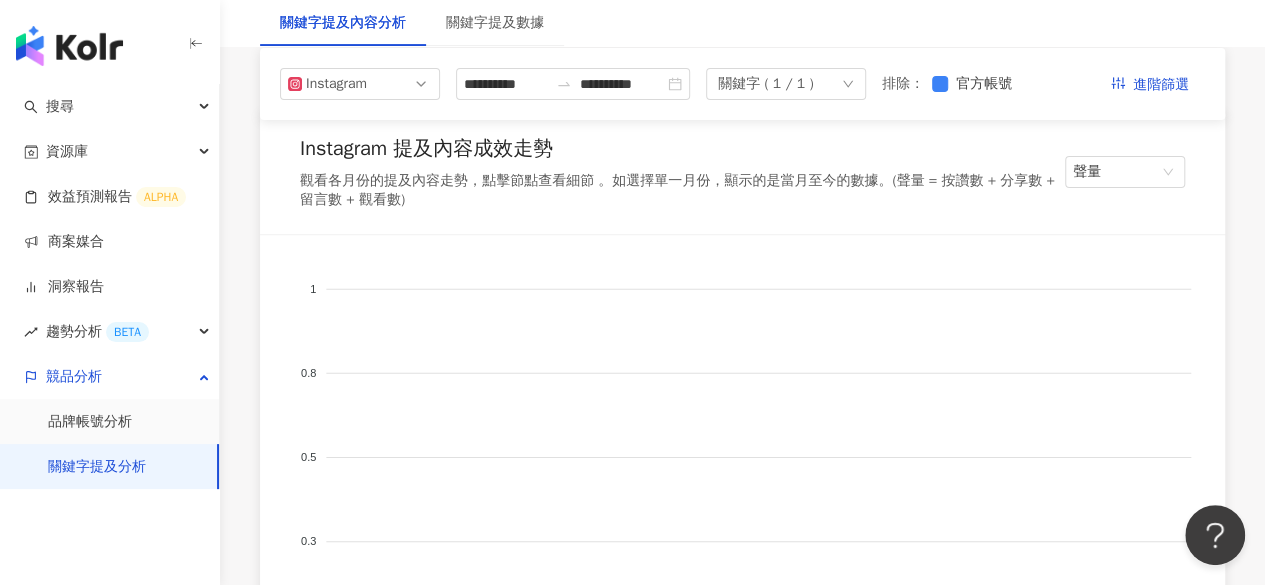 scroll, scrollTop: 77, scrollLeft: 0, axis: vertical 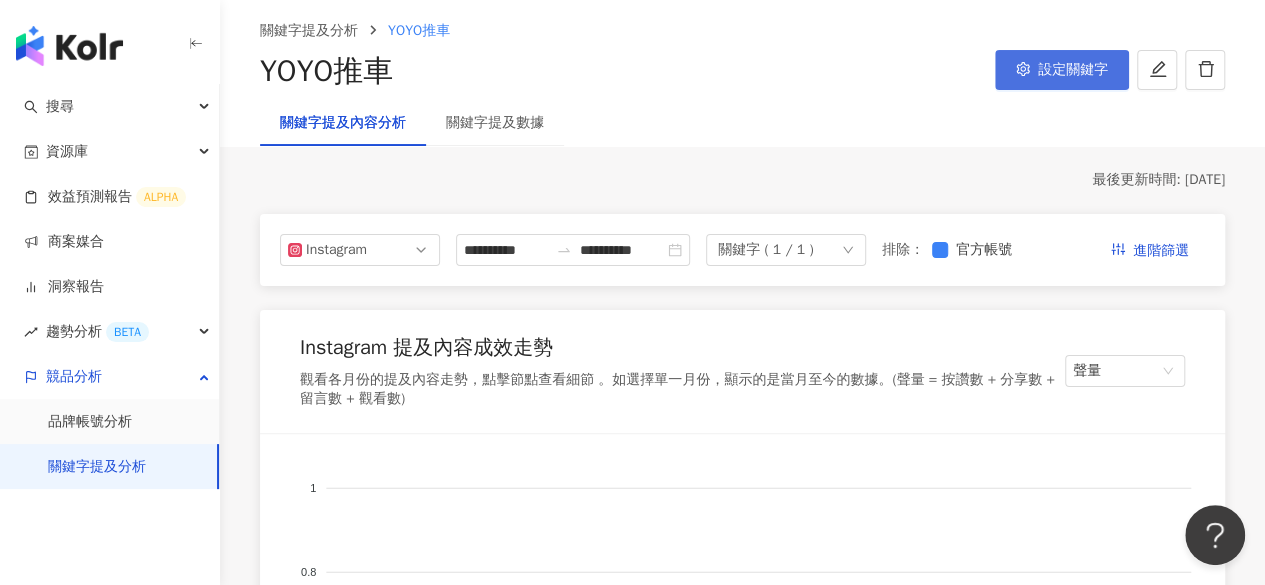 click on "設定關鍵字" at bounding box center [1073, 70] 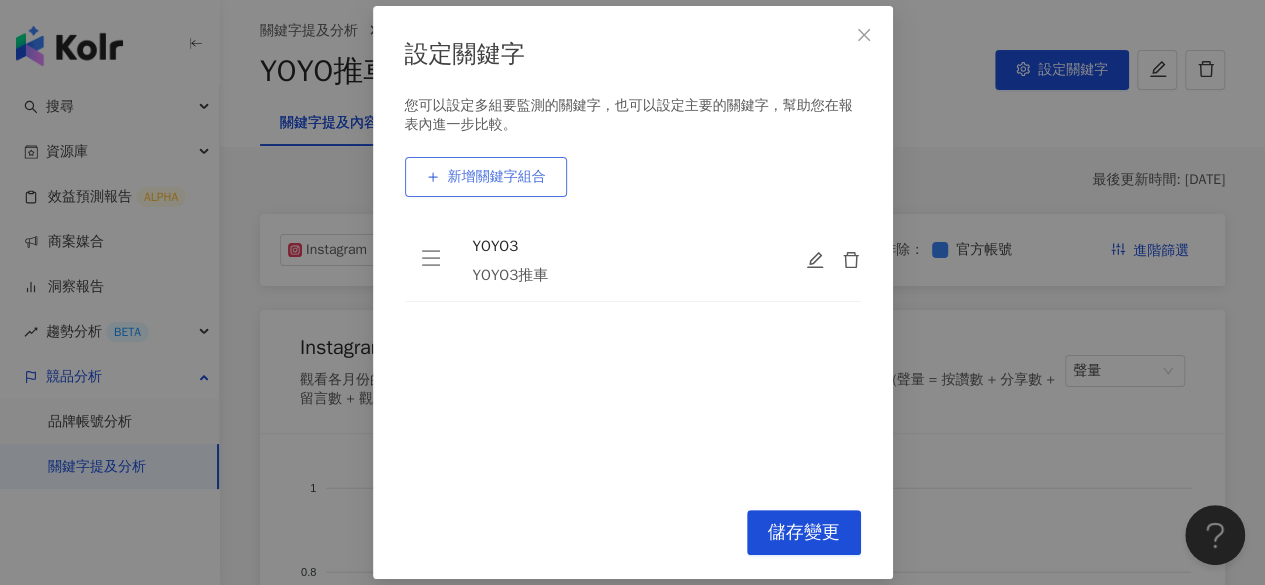 click on "新增關鍵字組合" at bounding box center [497, 177] 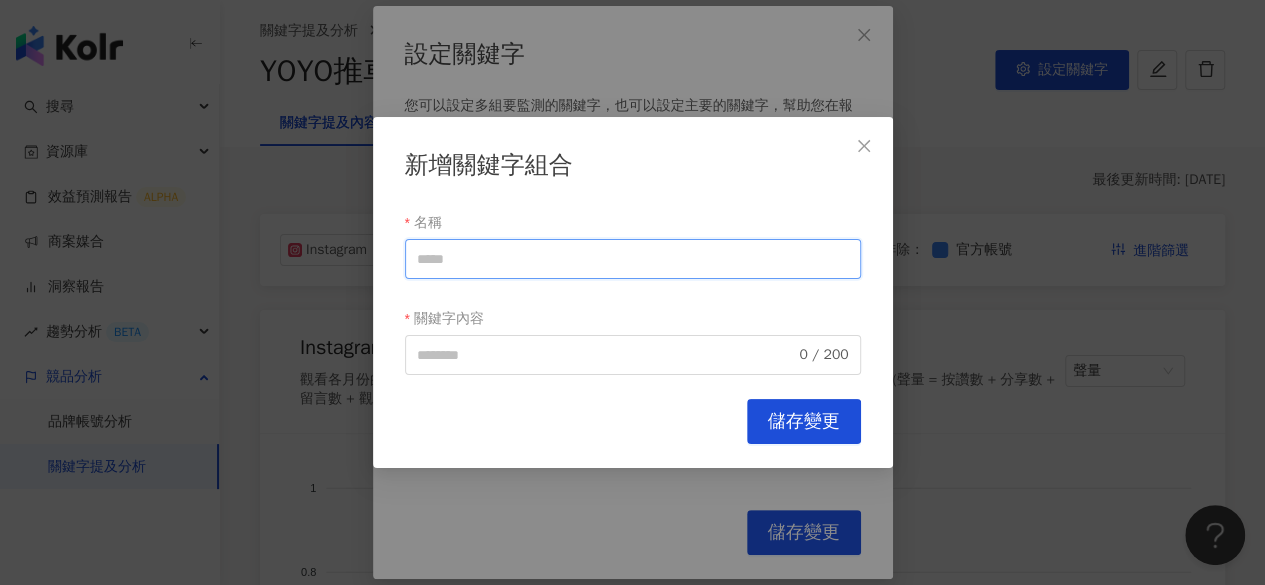 click on "名稱" at bounding box center [633, 259] 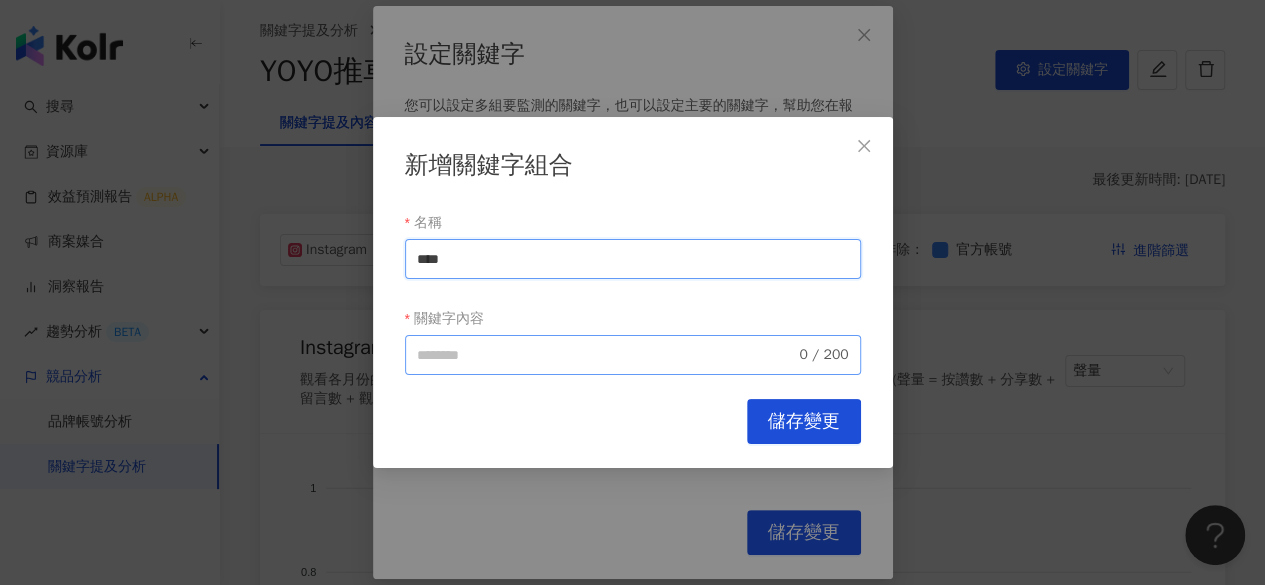 type on "****" 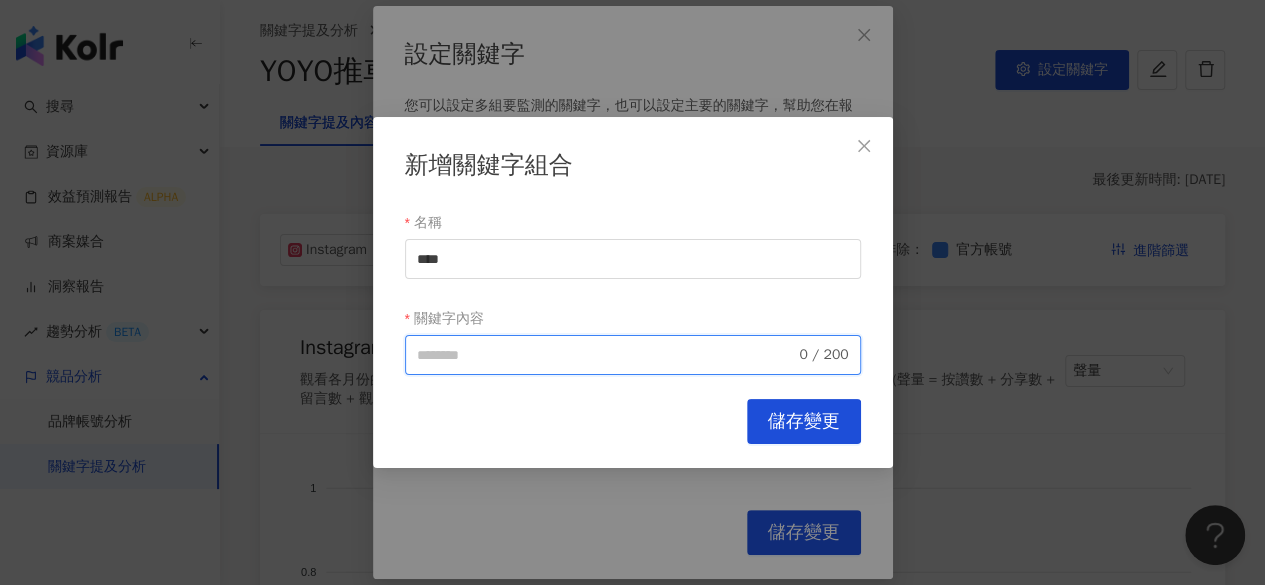 click on "關鍵字內容" at bounding box center [606, 355] 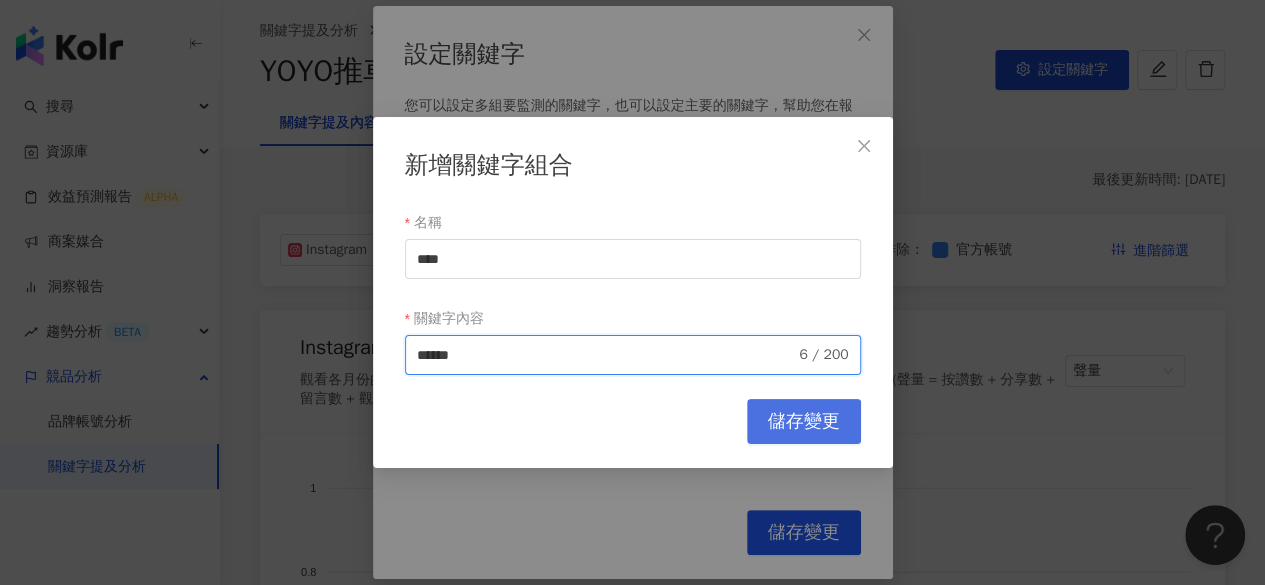 type on "******" 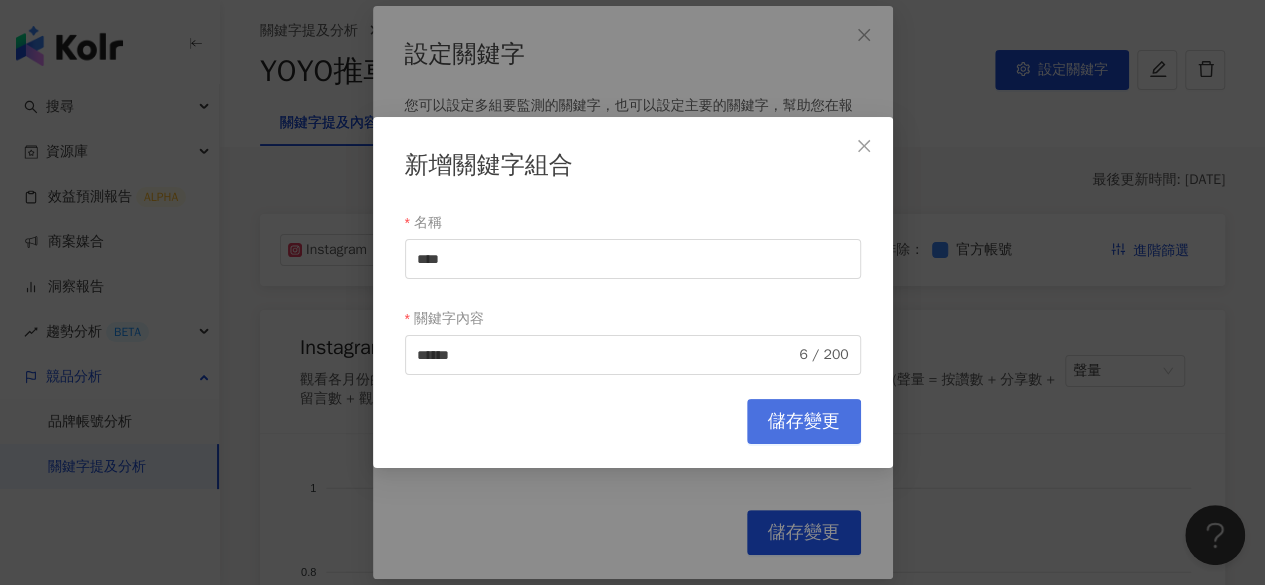 click on "儲存變更" at bounding box center [804, 422] 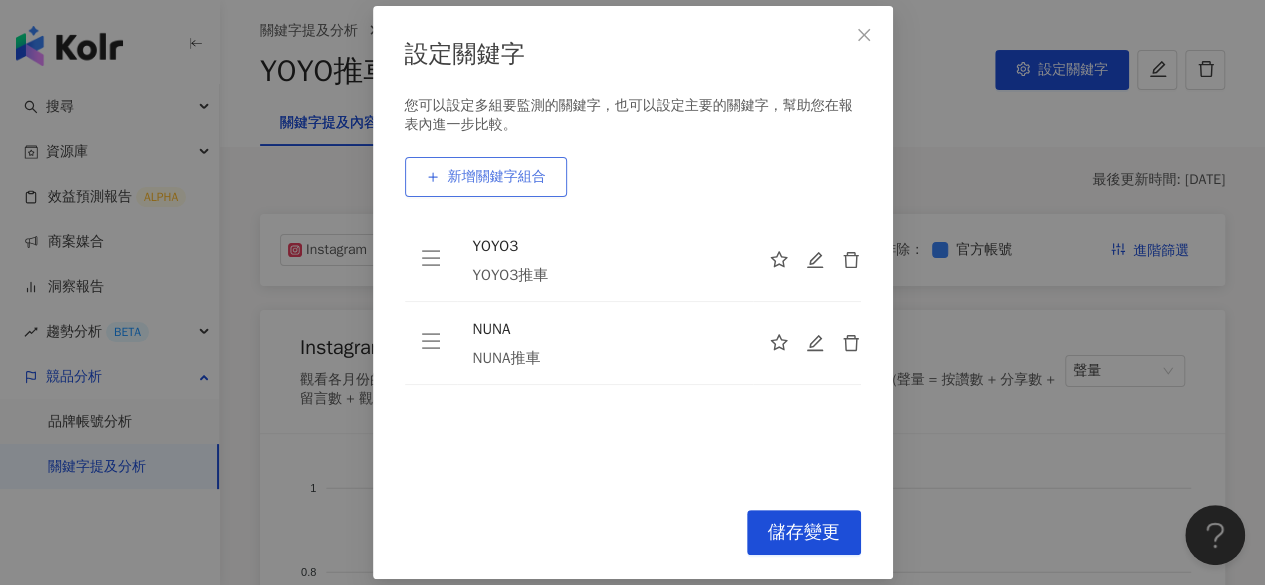 click on "新增關鍵字組合" at bounding box center [497, 177] 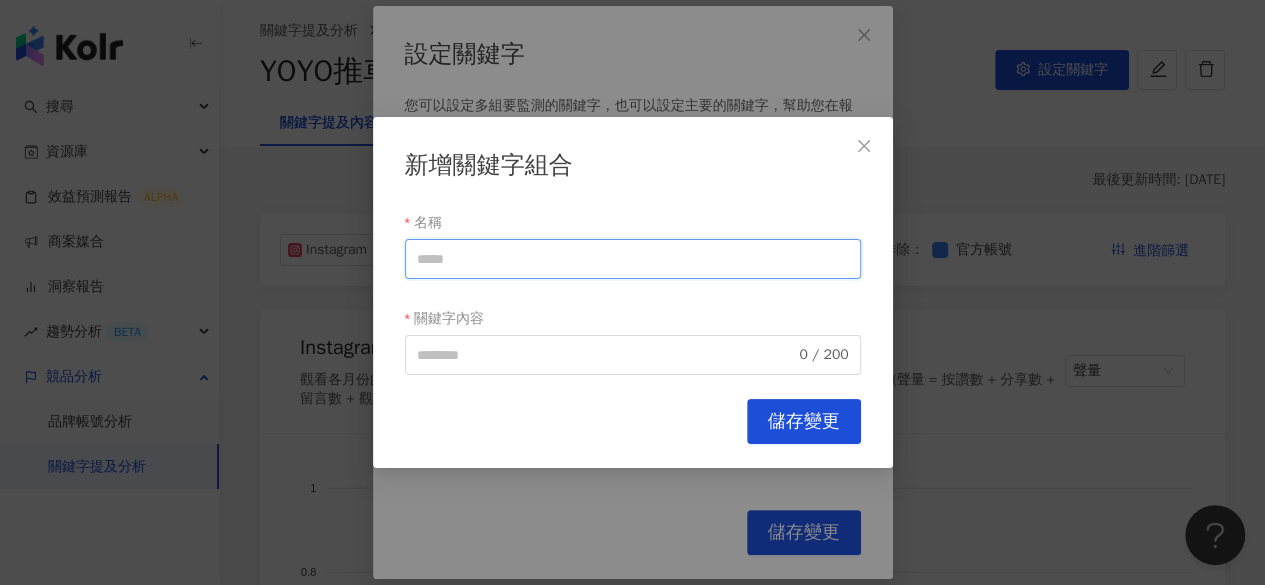 click on "名稱" at bounding box center [633, 259] 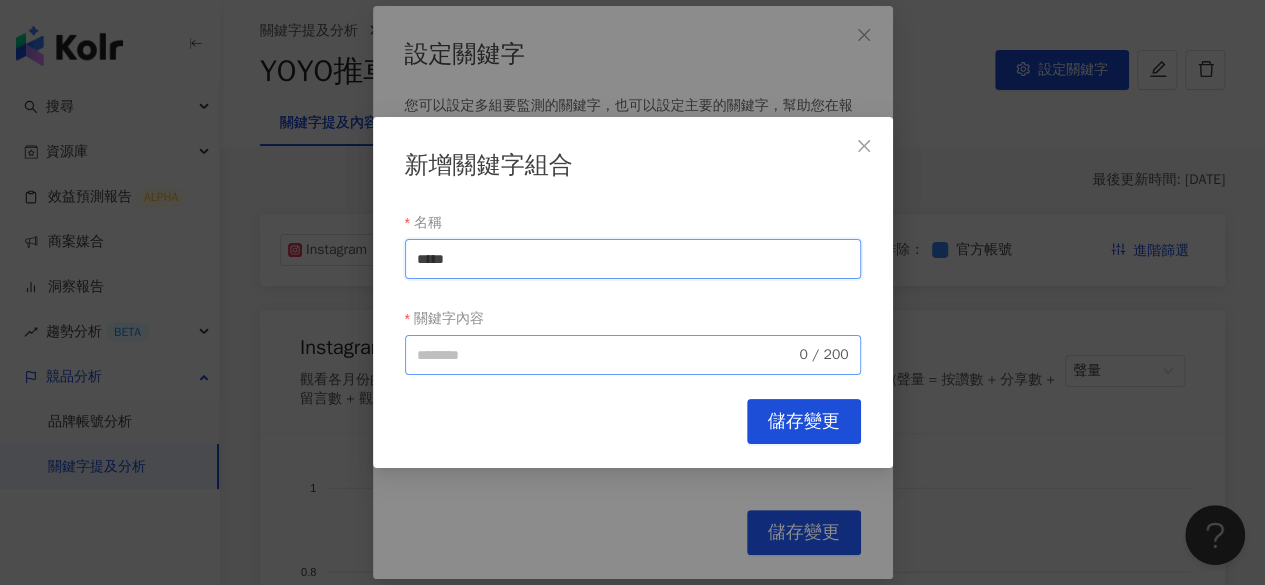 type on "*****" 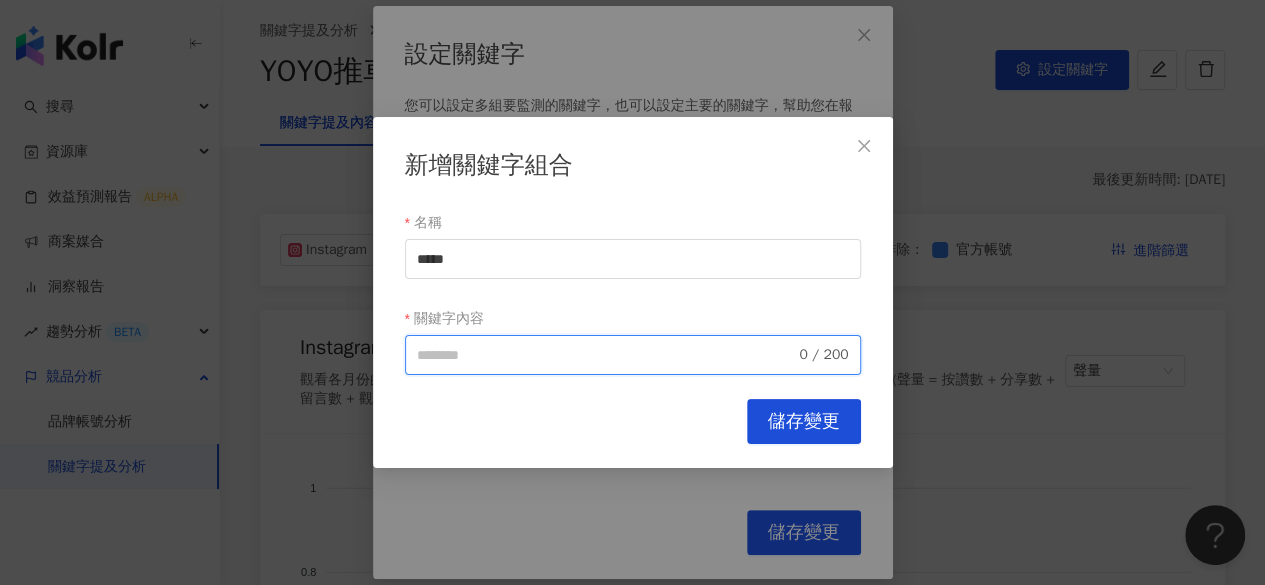 click on "關鍵字內容" at bounding box center (606, 355) 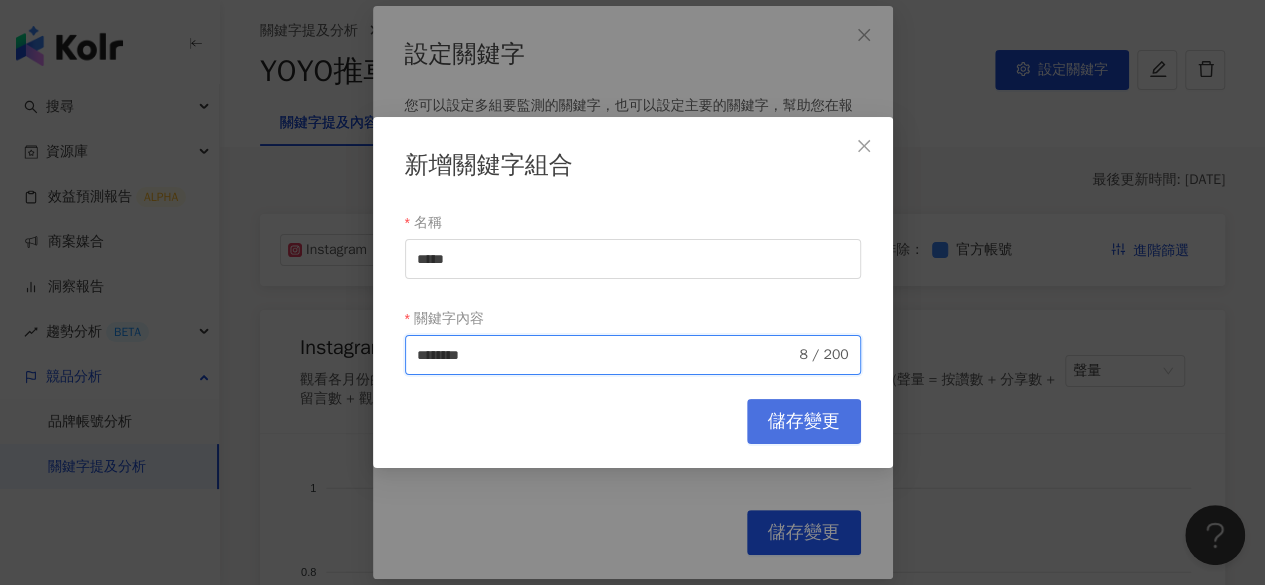 type on "********" 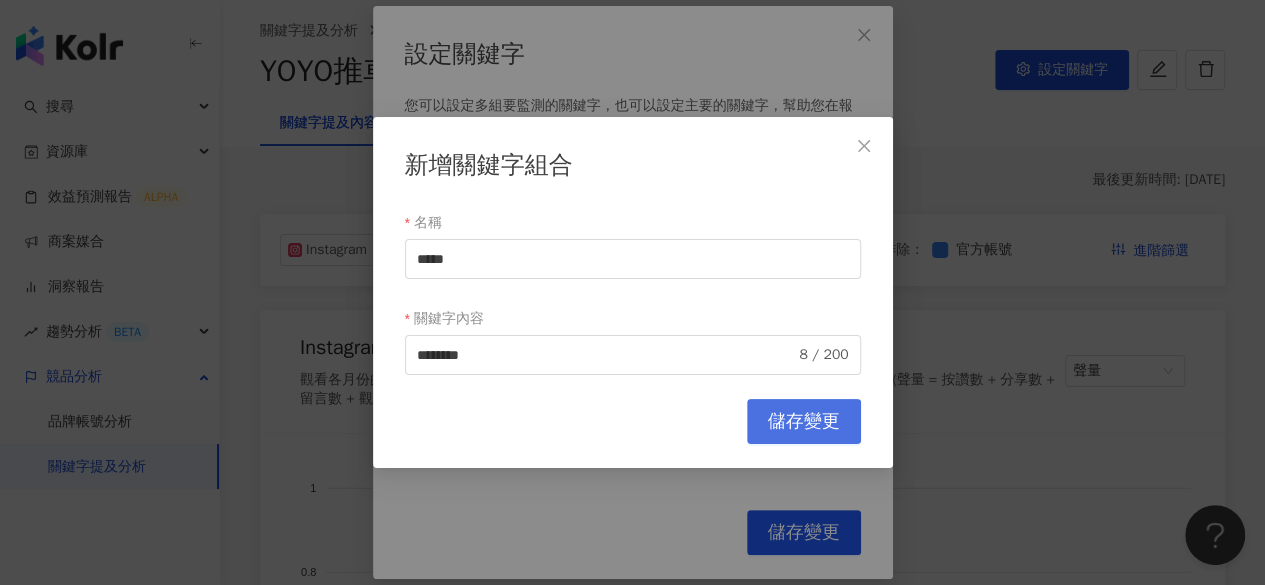 click on "儲存變更" at bounding box center (804, 422) 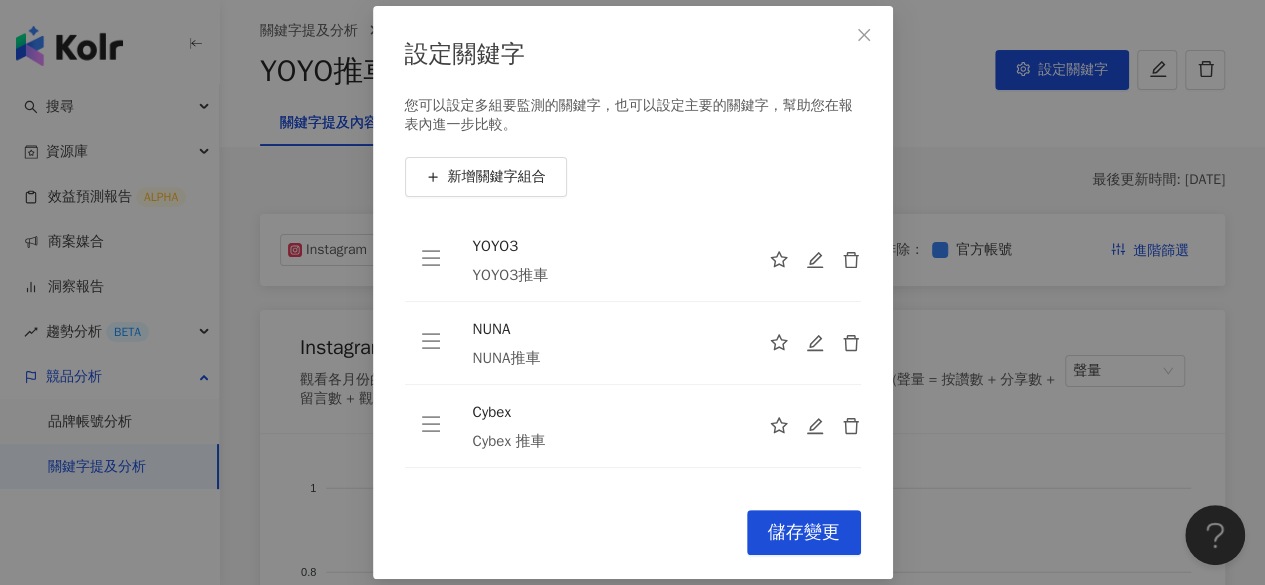 scroll, scrollTop: 177, scrollLeft: 0, axis: vertical 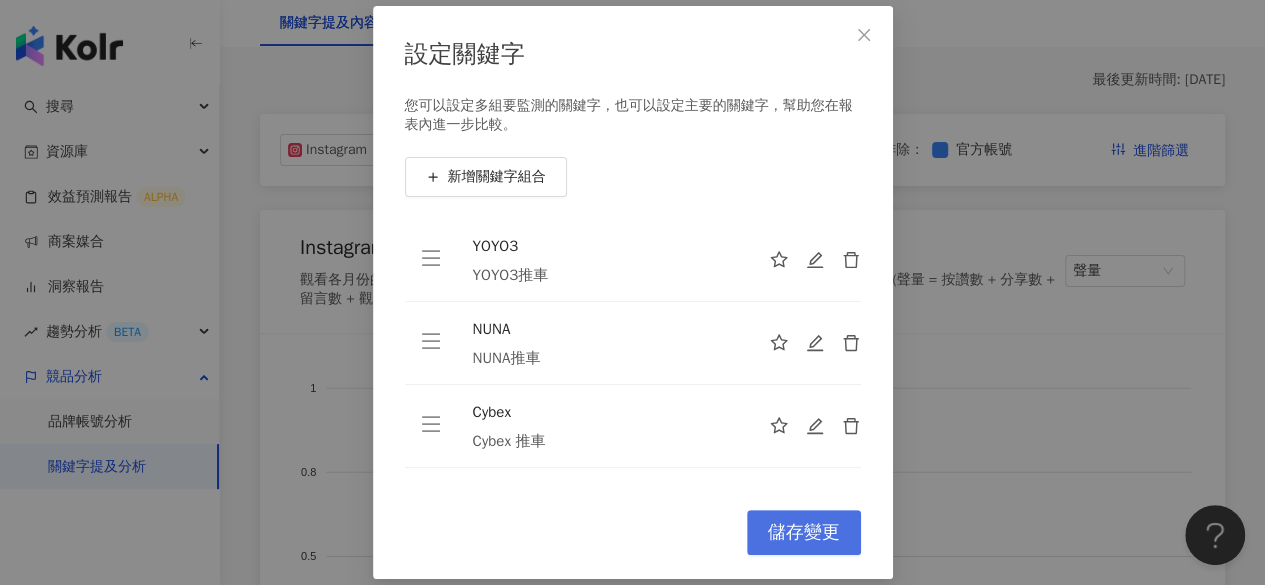click on "儲存變更" at bounding box center [804, 533] 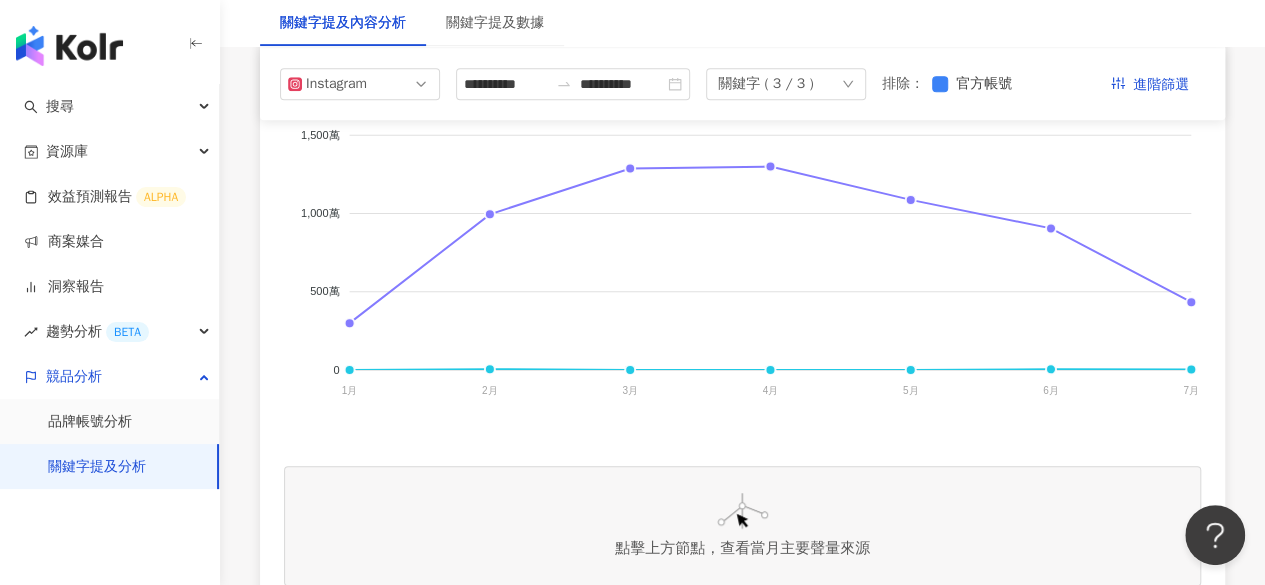 scroll, scrollTop: 477, scrollLeft: 0, axis: vertical 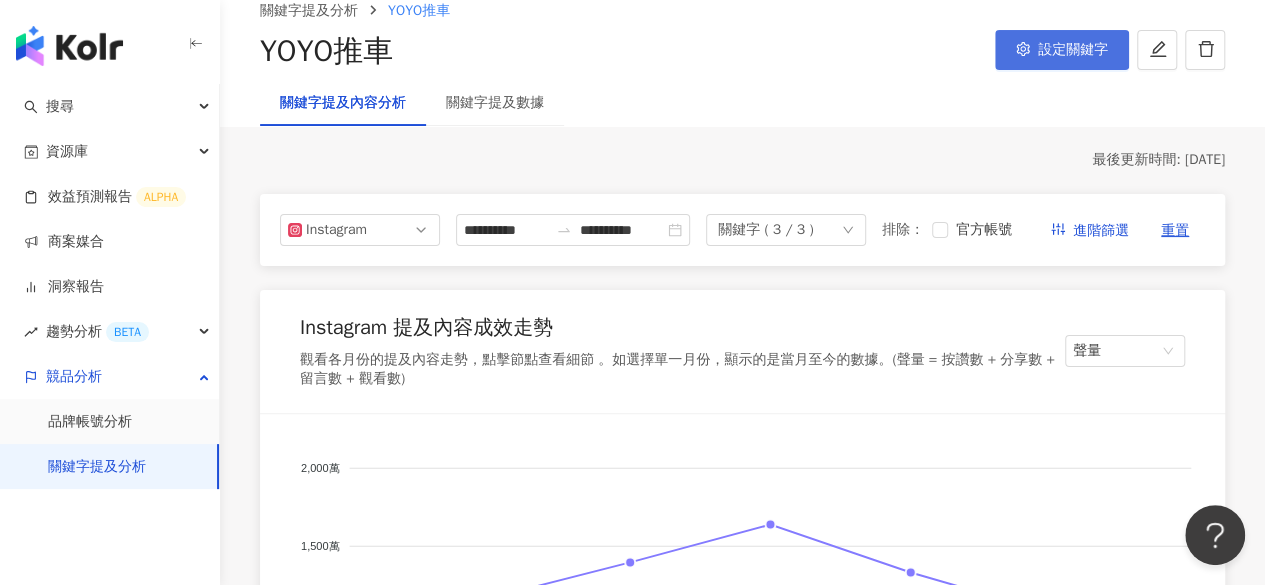 click on "設定關鍵字" at bounding box center (1073, 50) 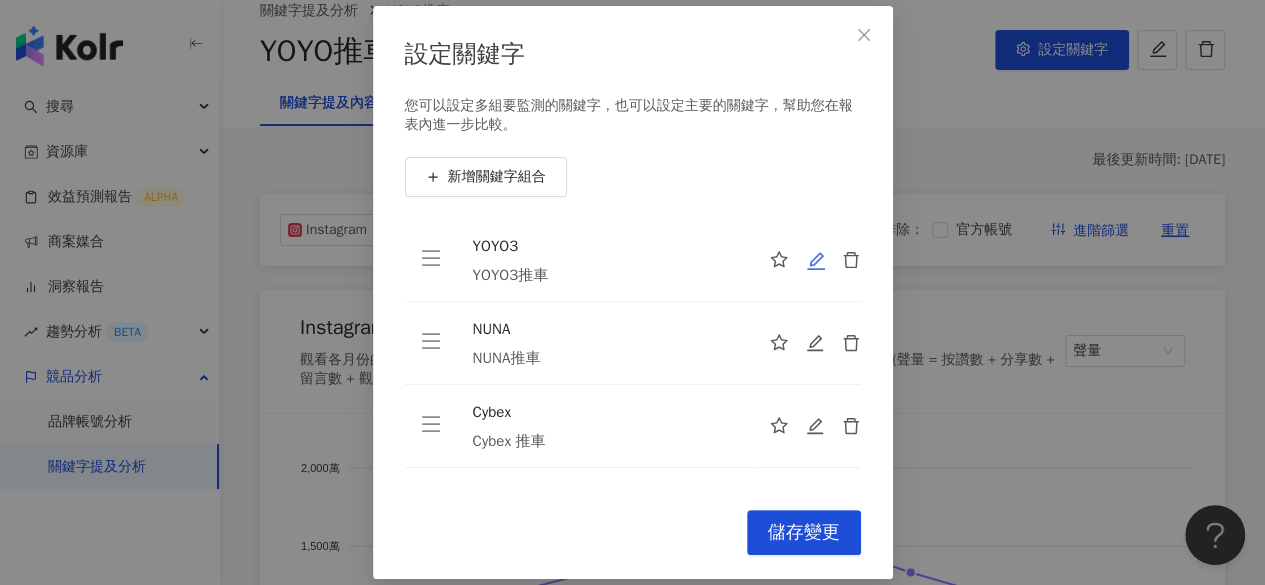 click 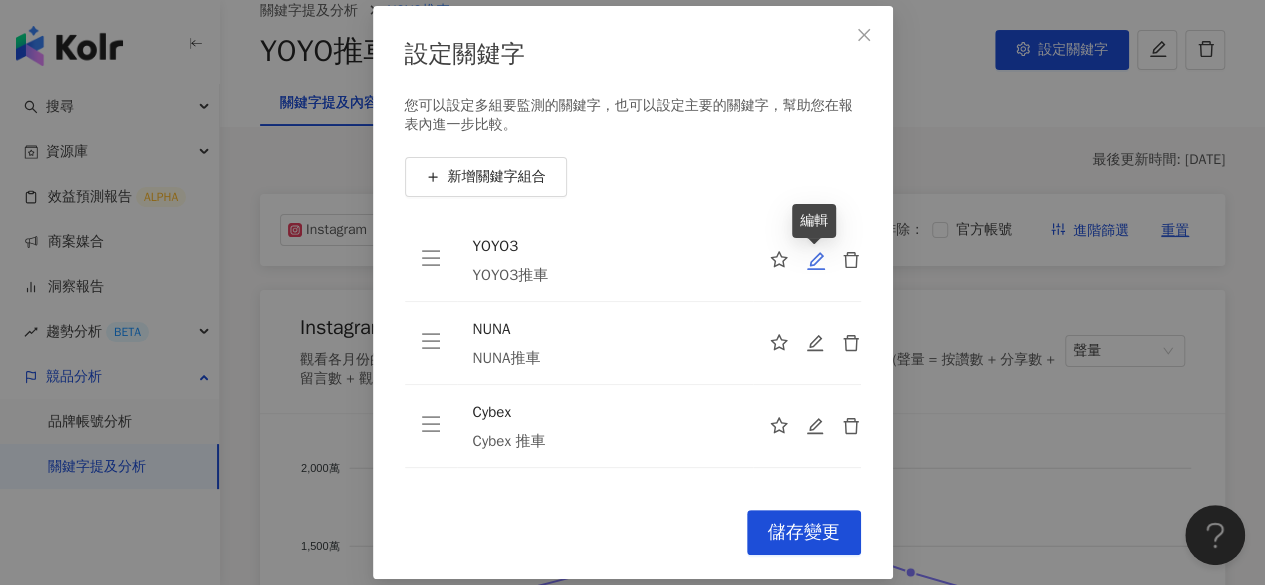 type on "*****" 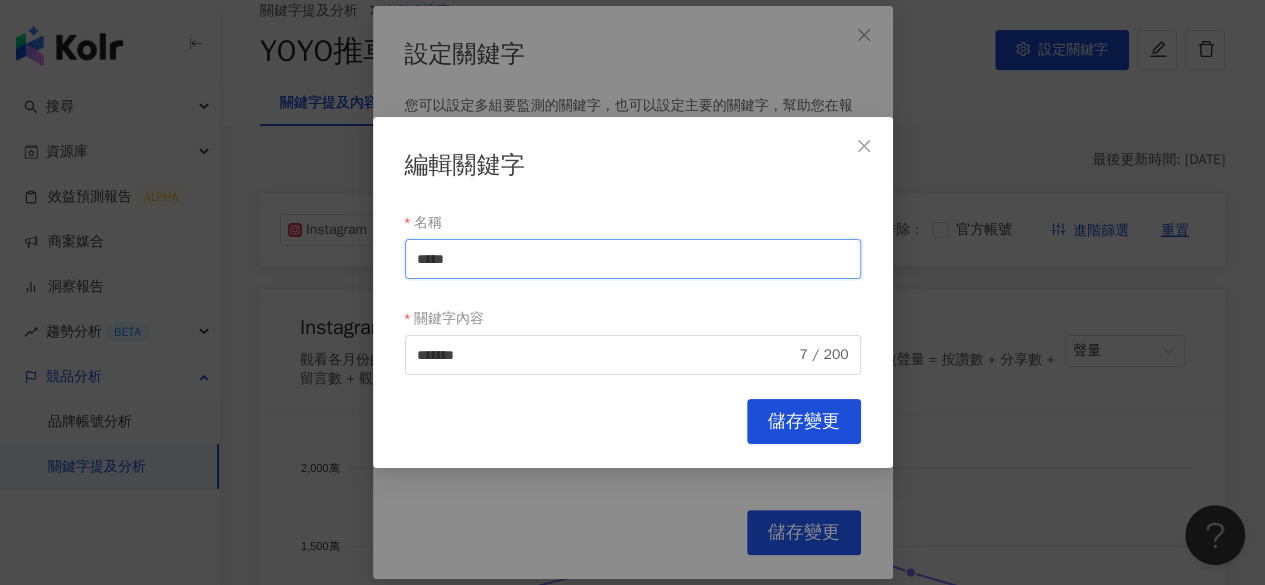 click on "*****" at bounding box center [633, 259] 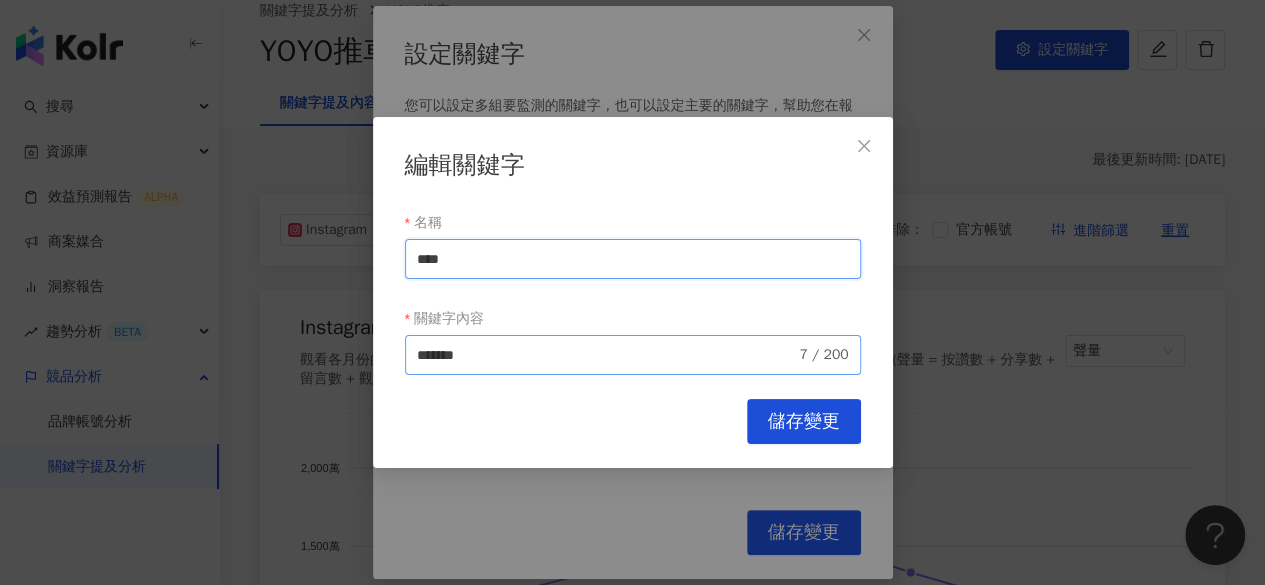 type on "****" 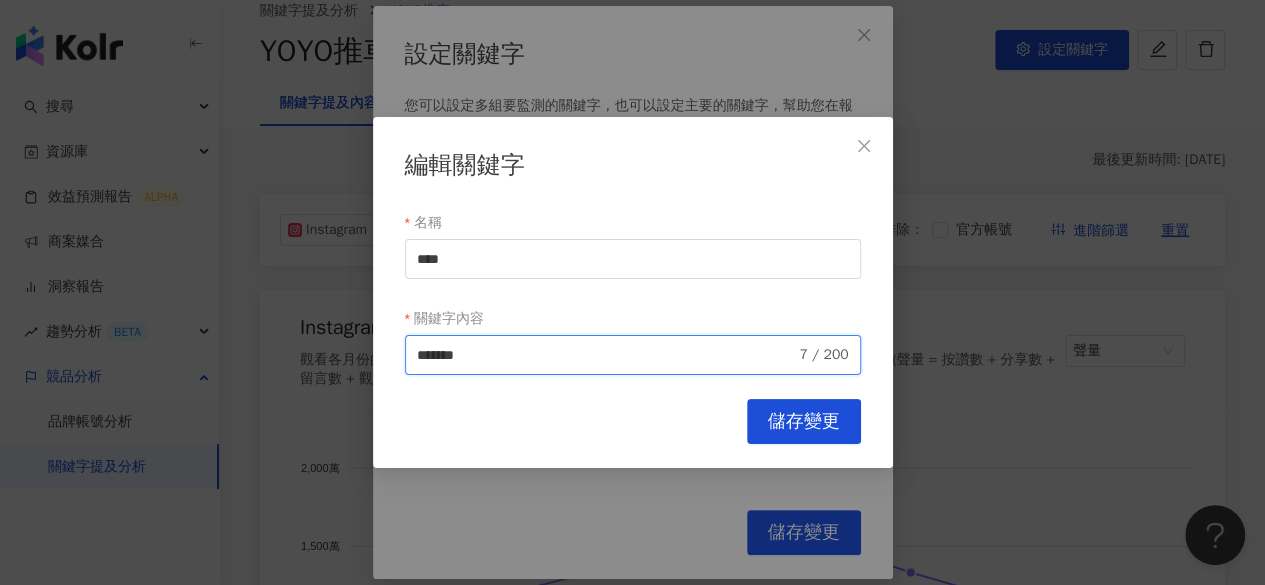 click on "*******" at bounding box center [606, 355] 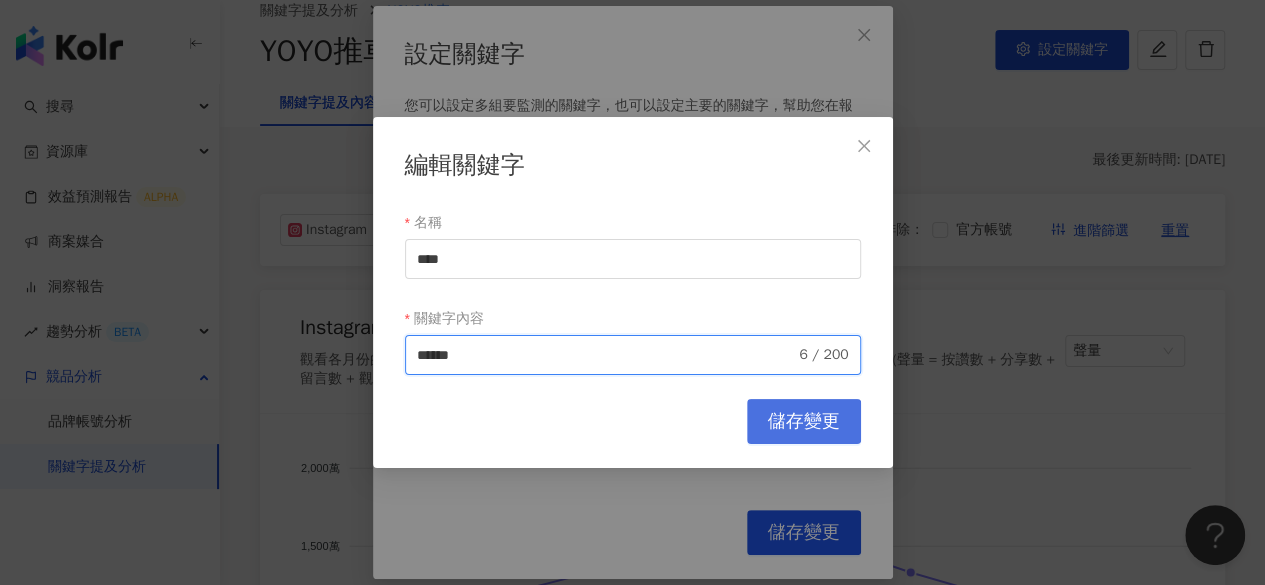 type on "******" 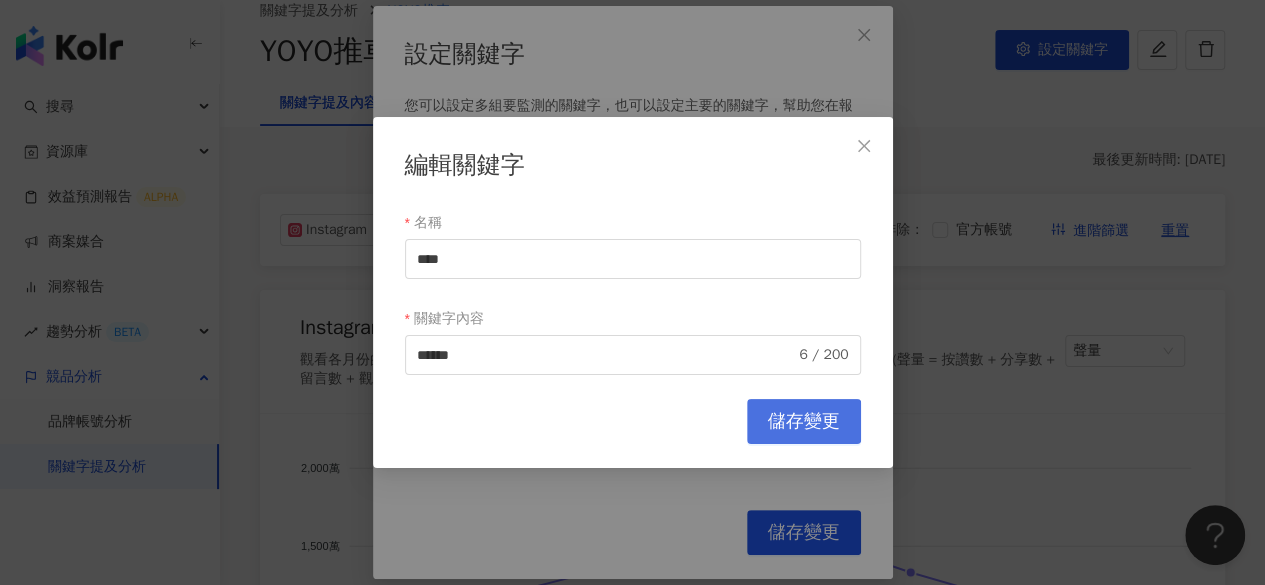 click on "儲存變更" at bounding box center (804, 422) 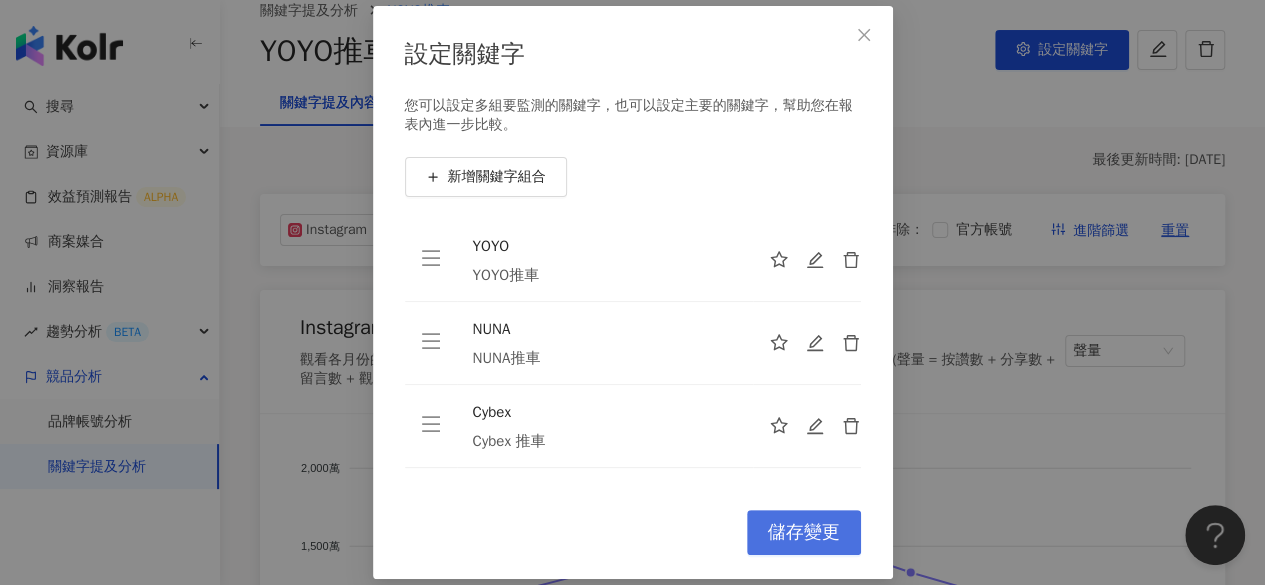 click on "儲存變更" at bounding box center (804, 533) 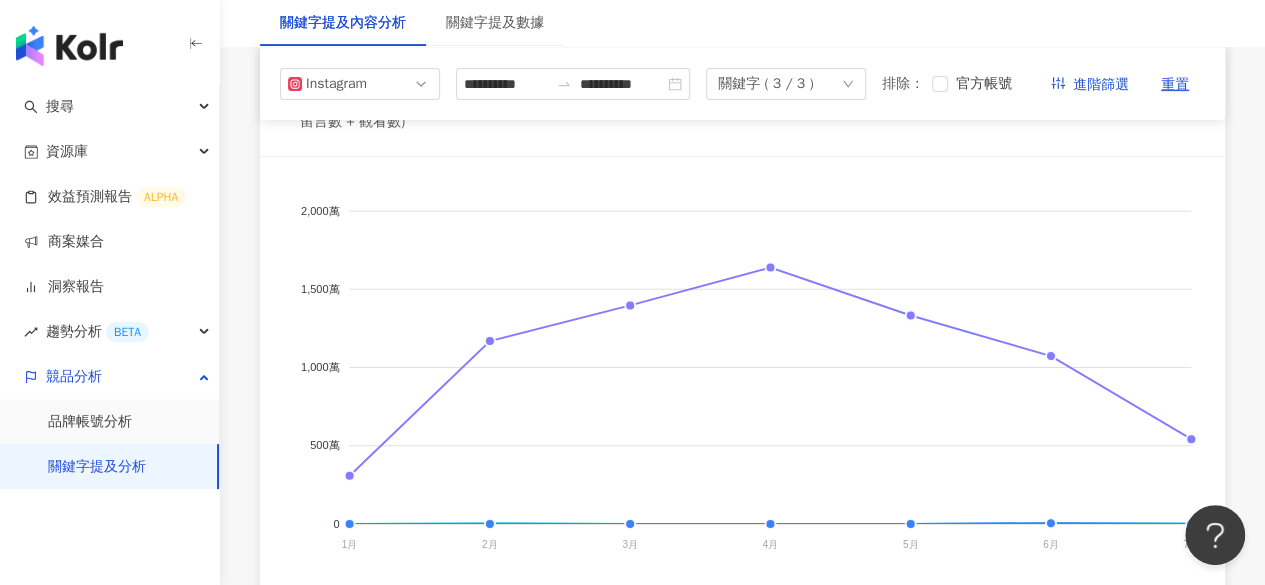 scroll, scrollTop: 197, scrollLeft: 0, axis: vertical 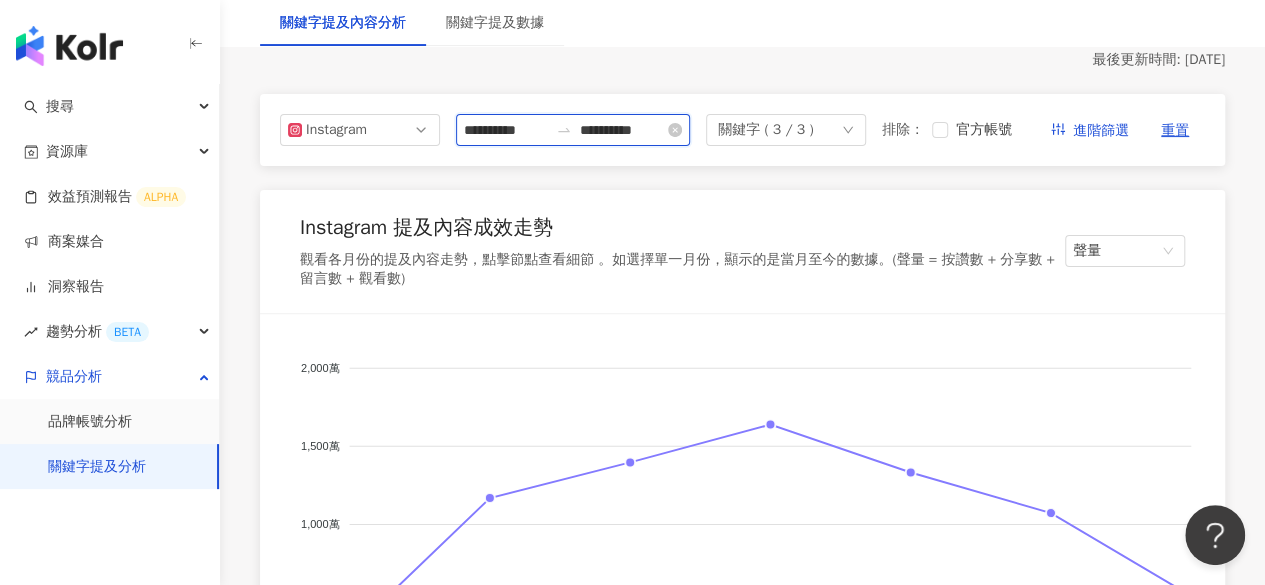click on "**********" at bounding box center (506, 130) 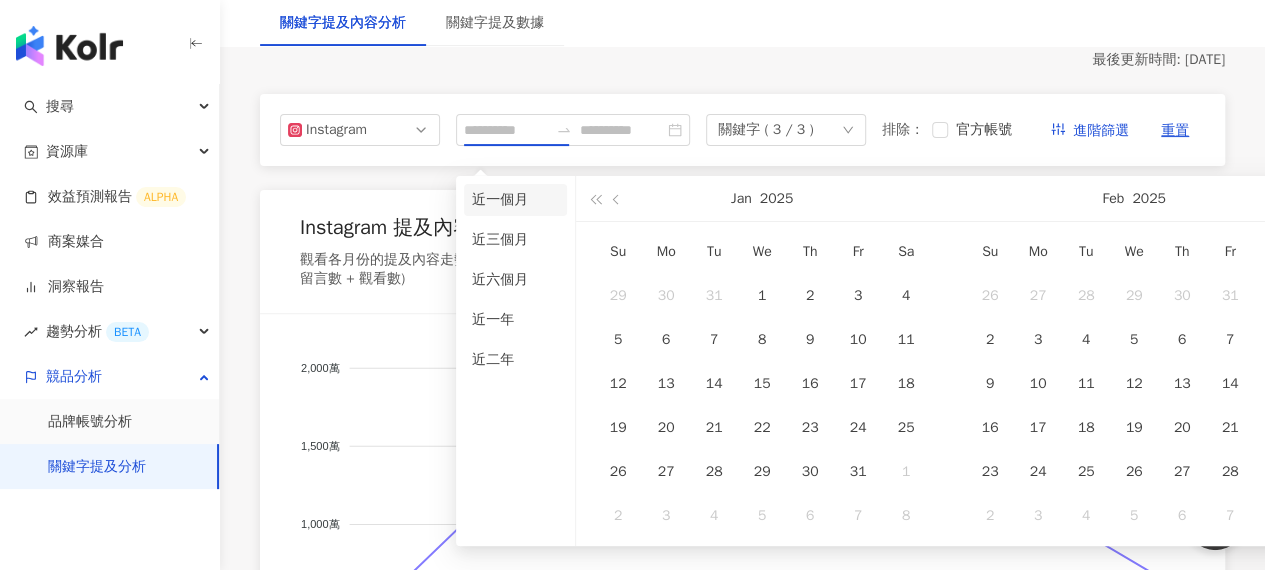 click on "近一個月" at bounding box center [515, 200] 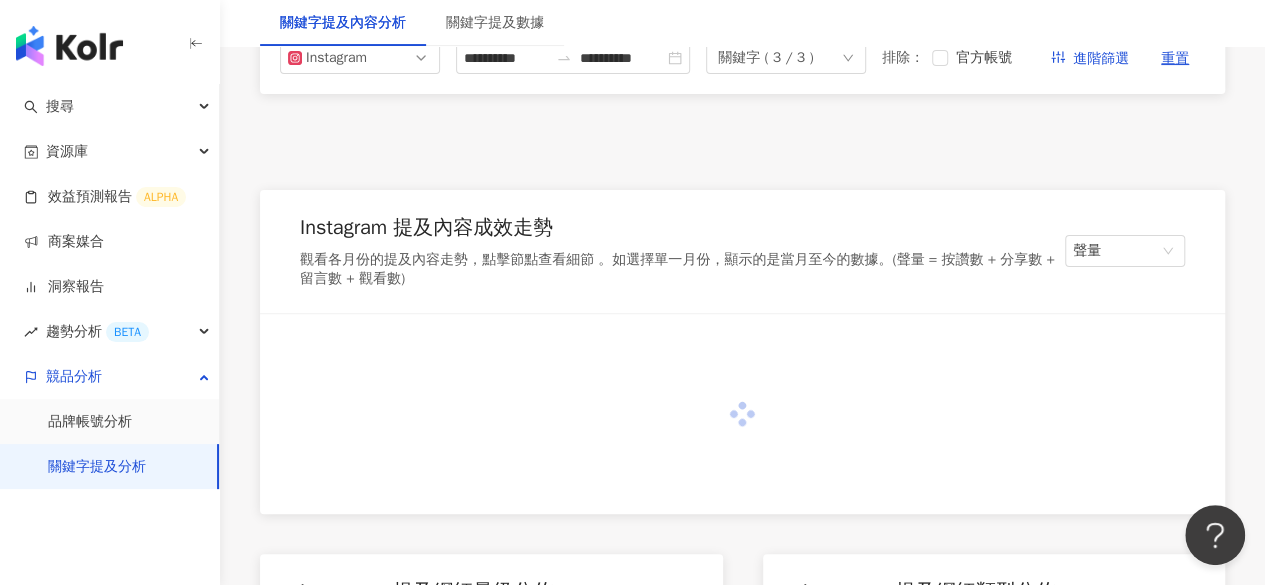 type on "**********" 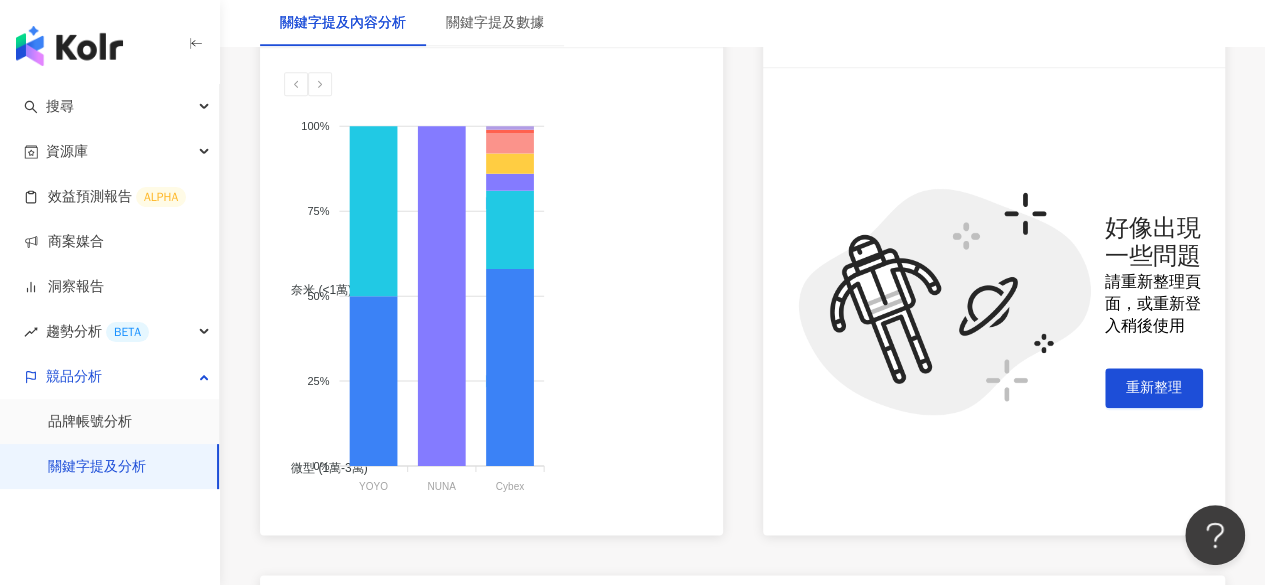 scroll, scrollTop: 997, scrollLeft: 0, axis: vertical 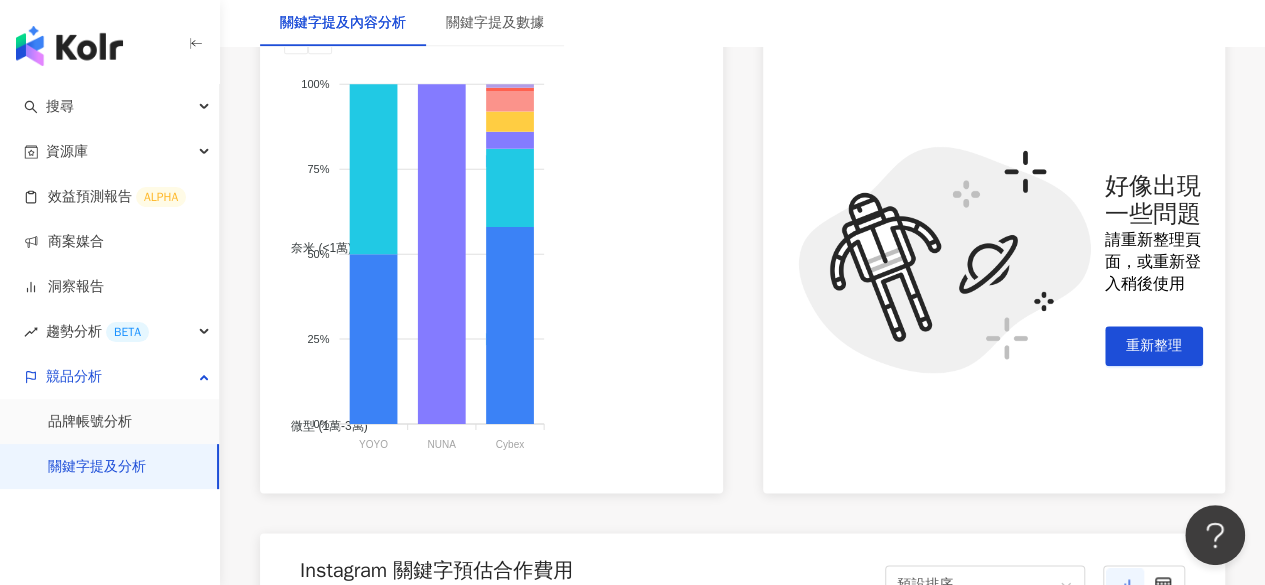 click on "好像出現一些問題 請重新整理頁面，或重新登入稍後使用 重新整理" at bounding box center (994, 259) 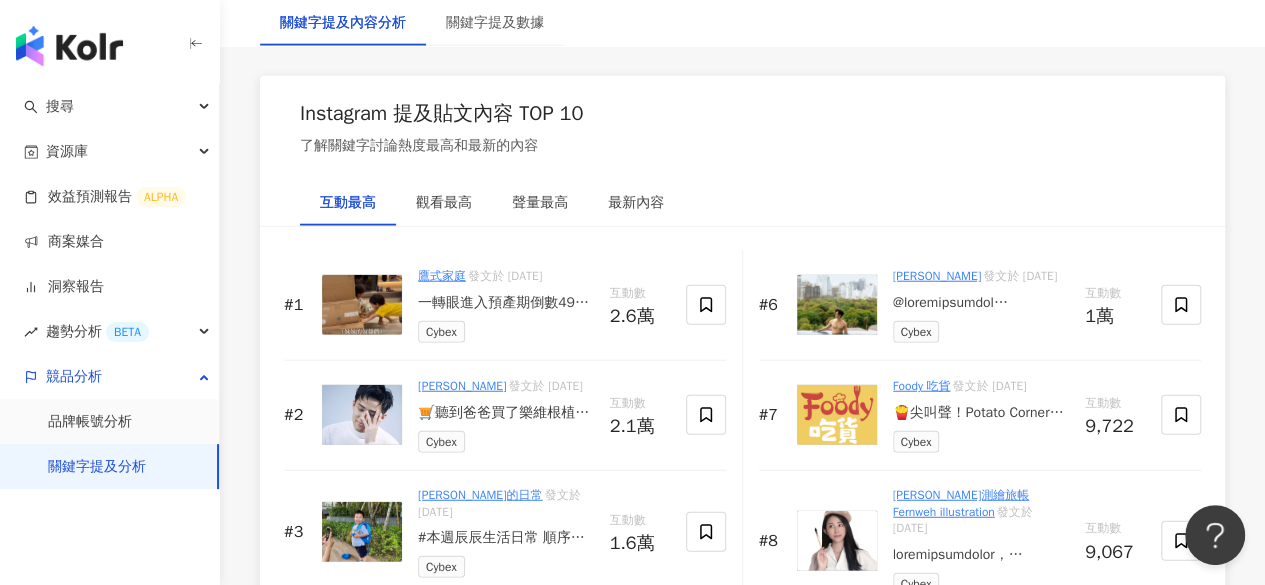 scroll, scrollTop: 2497, scrollLeft: 0, axis: vertical 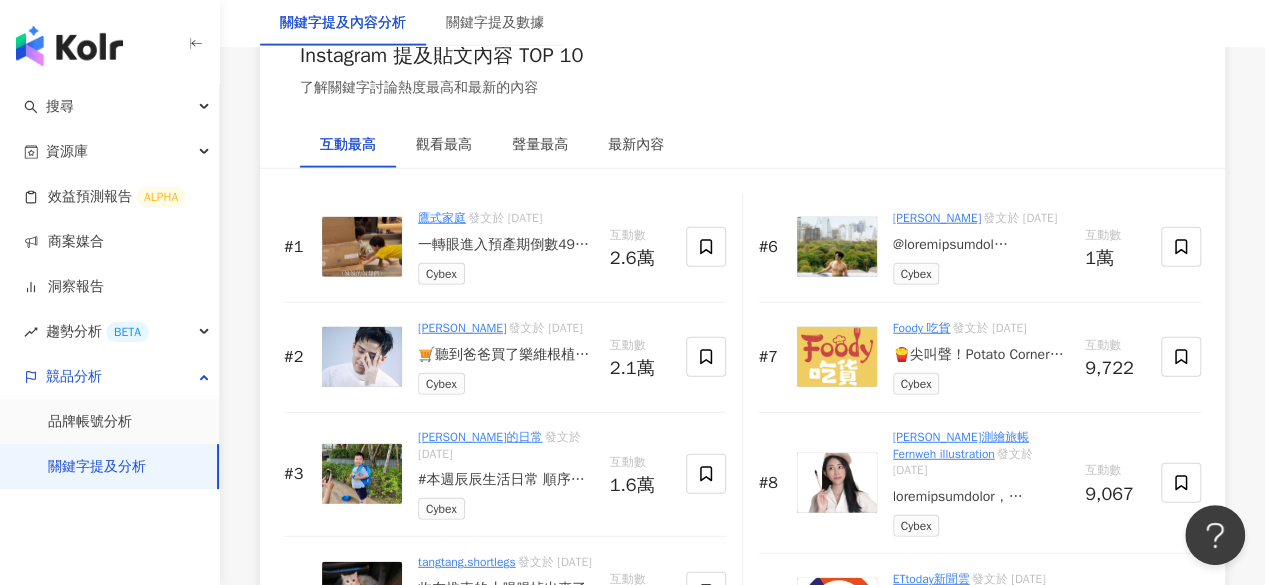 click on "Instagram 提及貼文內容 TOP 10 了解關鍵字討論熱度最高和最新的內容" at bounding box center (742, 70) 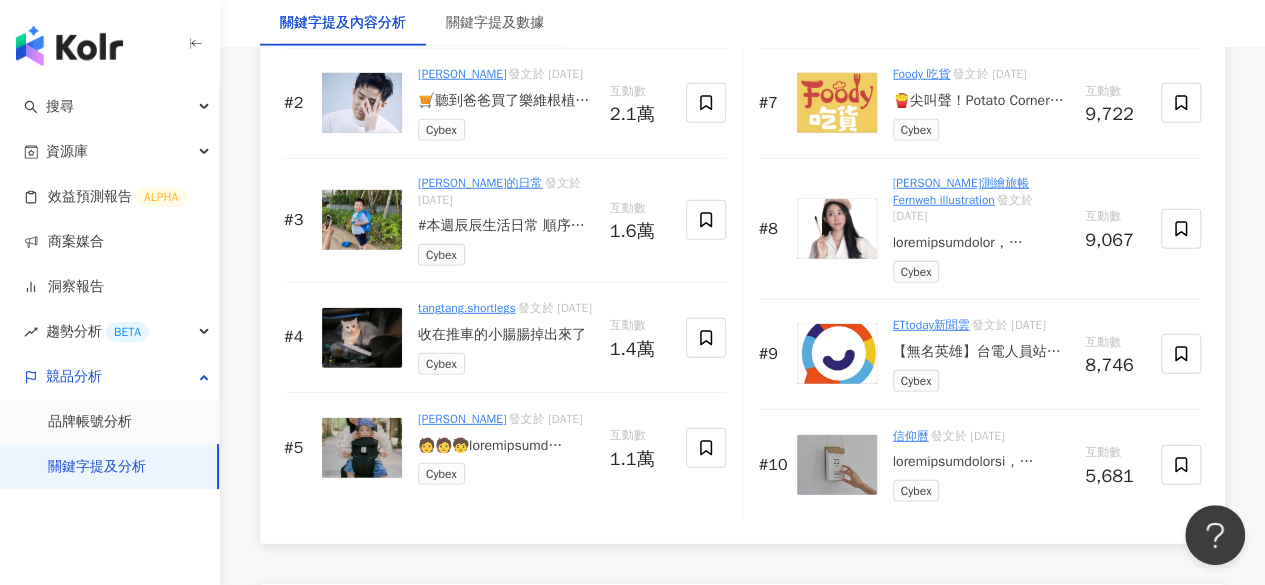 scroll, scrollTop: 2797, scrollLeft: 0, axis: vertical 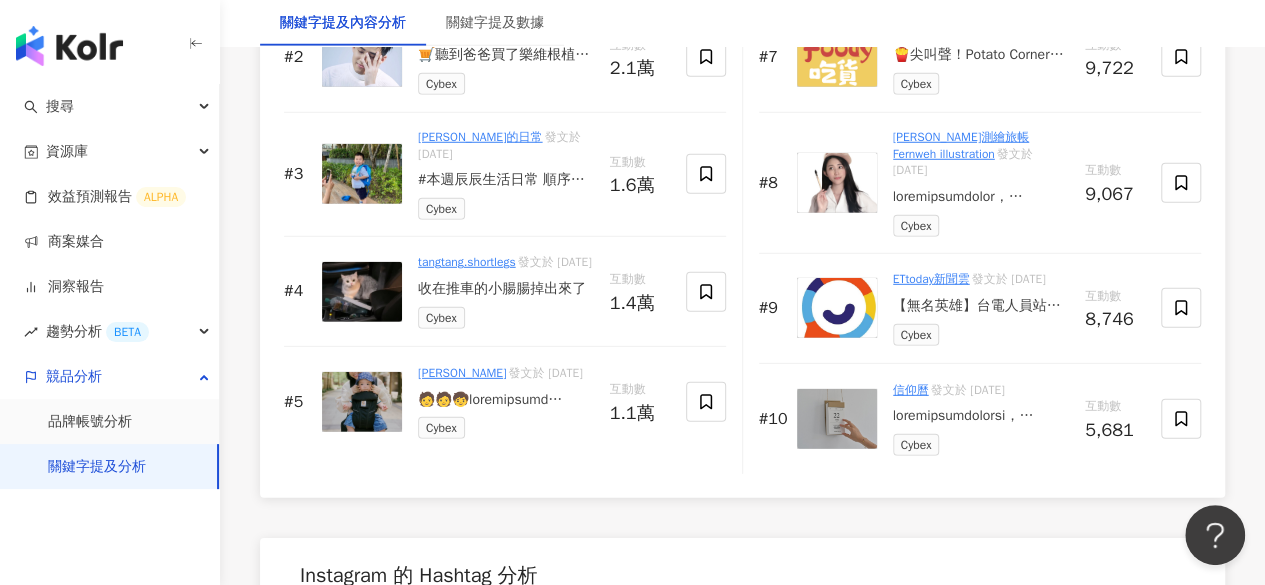 click at bounding box center [506, 400] 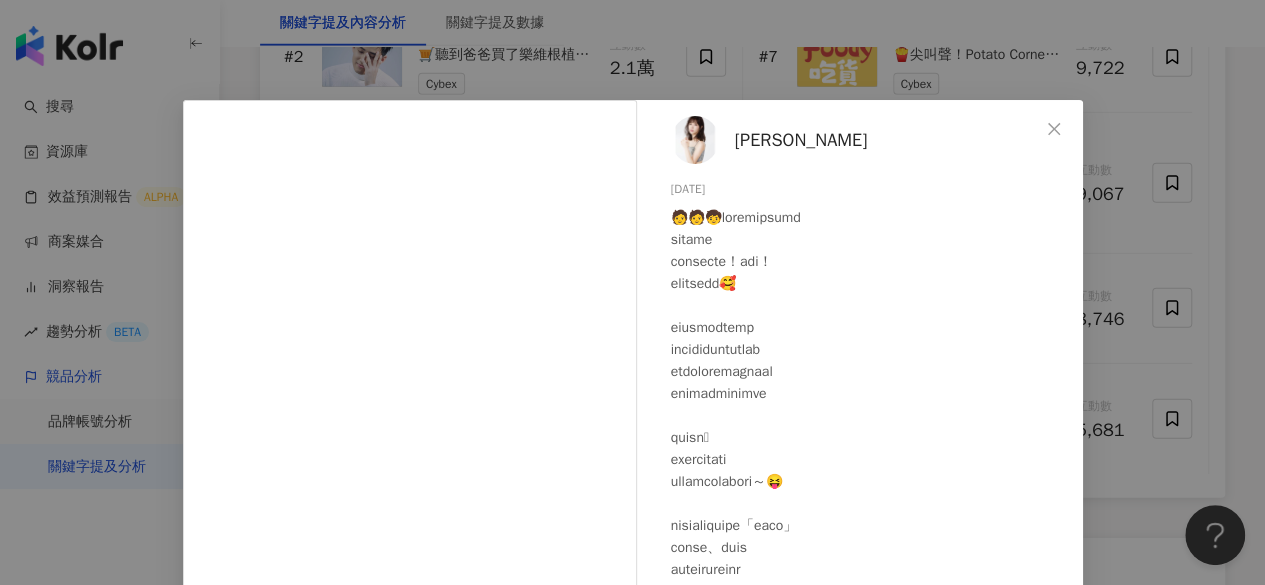 click on "[PERSON_NAME][DATE] 1.1萬 32 查看原始貼文" at bounding box center (632, 292) 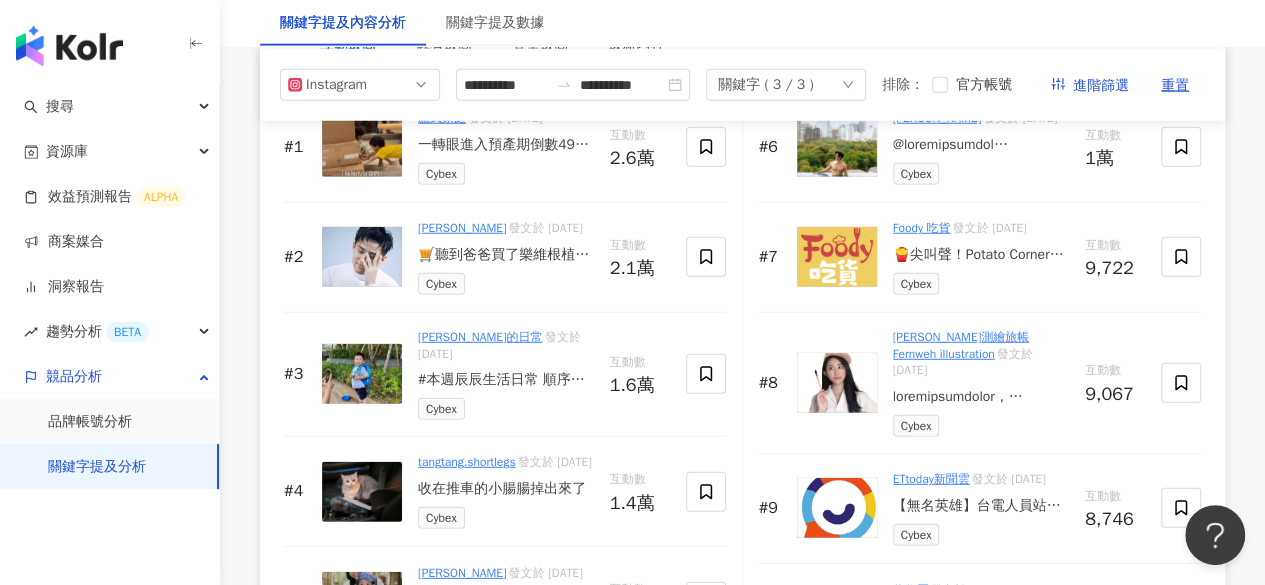 scroll, scrollTop: 2497, scrollLeft: 0, axis: vertical 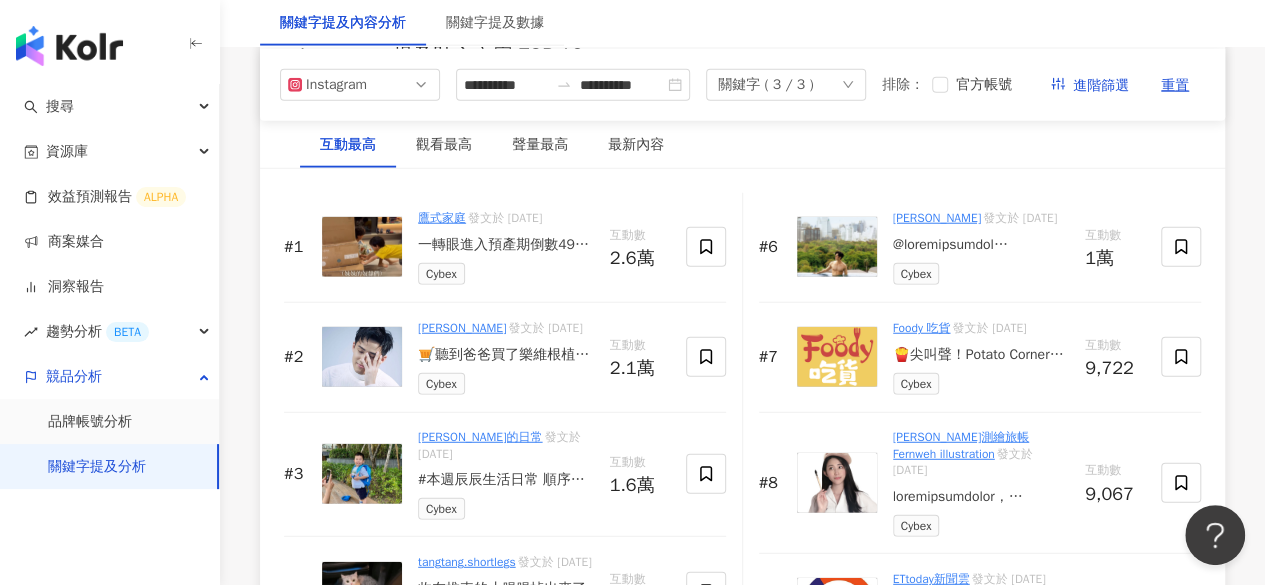 click on "互動最高 觀看最高 聲量最高 最新內容" at bounding box center [742, 145] 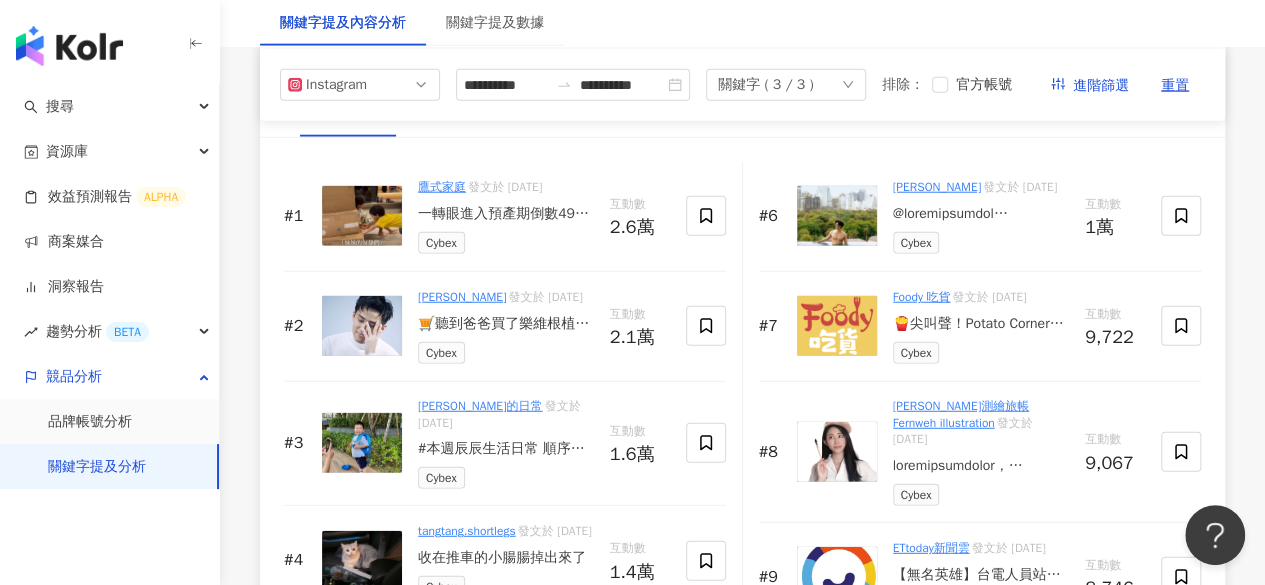 scroll, scrollTop: 2497, scrollLeft: 0, axis: vertical 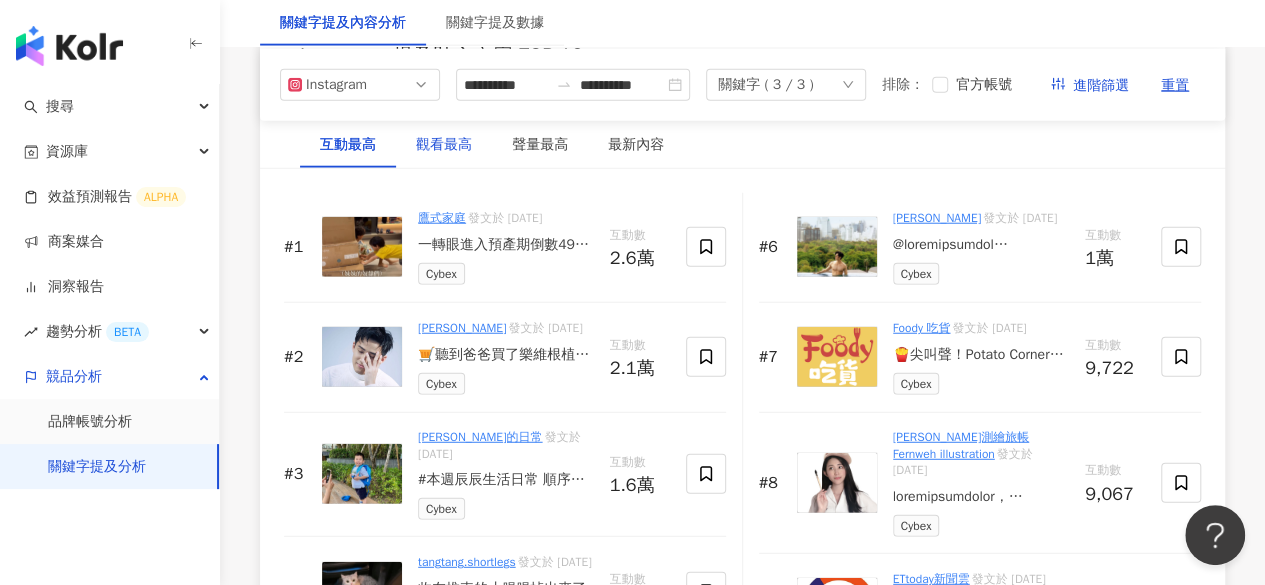 click on "觀看最高" at bounding box center [444, 145] 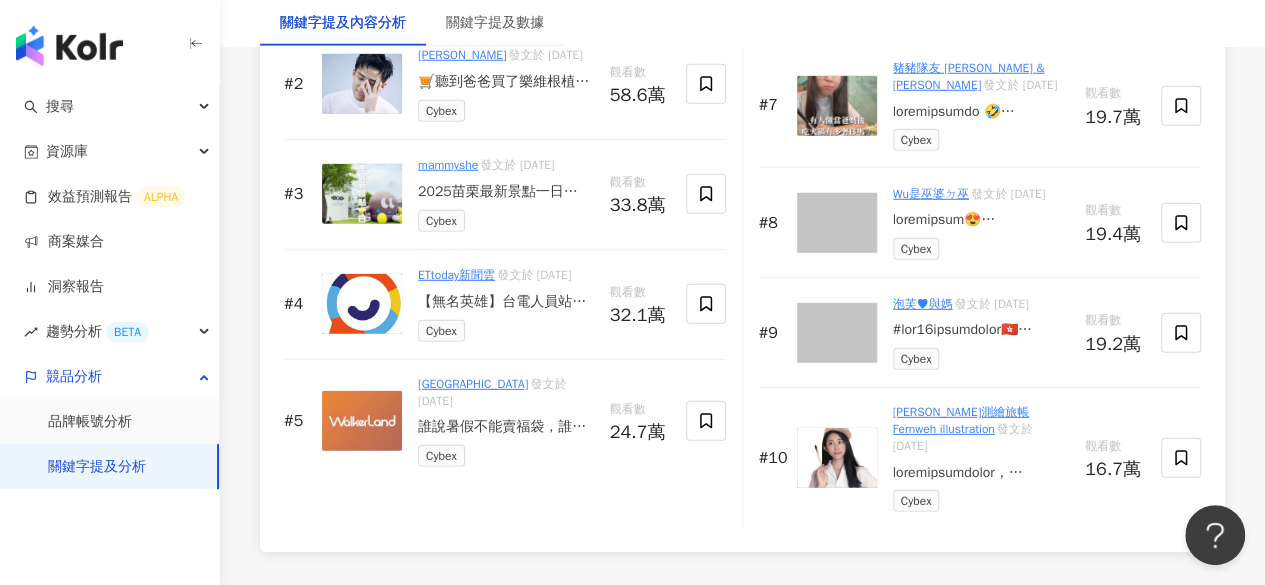 scroll, scrollTop: 2797, scrollLeft: 0, axis: vertical 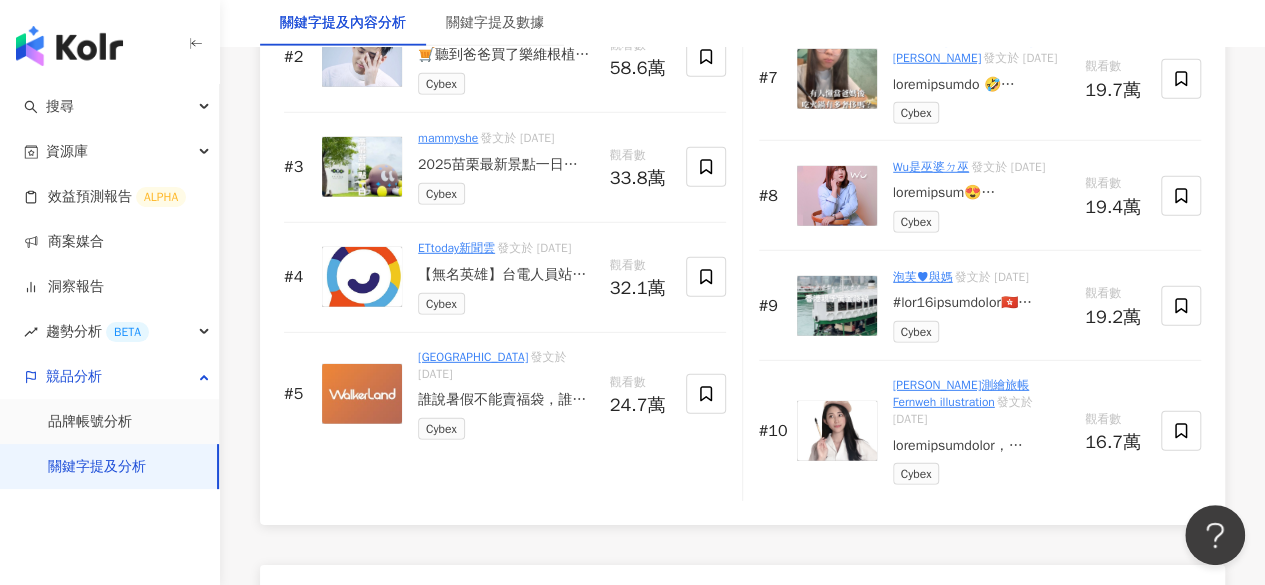 click on "豬豬隊友 [PERSON_NAME] & [PERSON_NAME]" at bounding box center [969, 49] 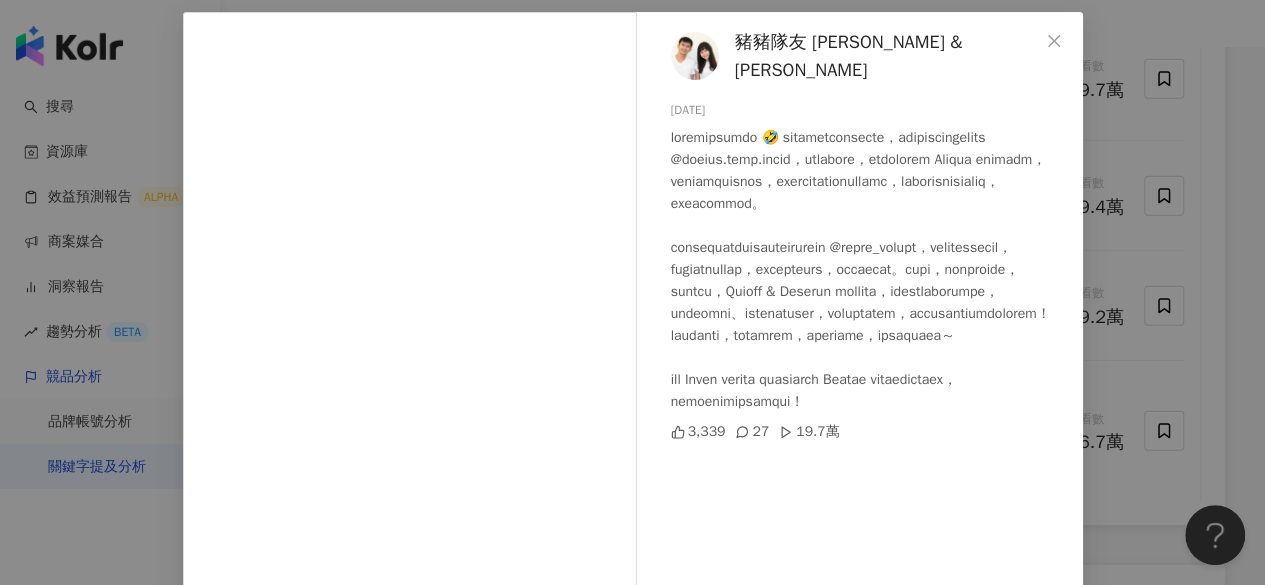 scroll, scrollTop: 200, scrollLeft: 0, axis: vertical 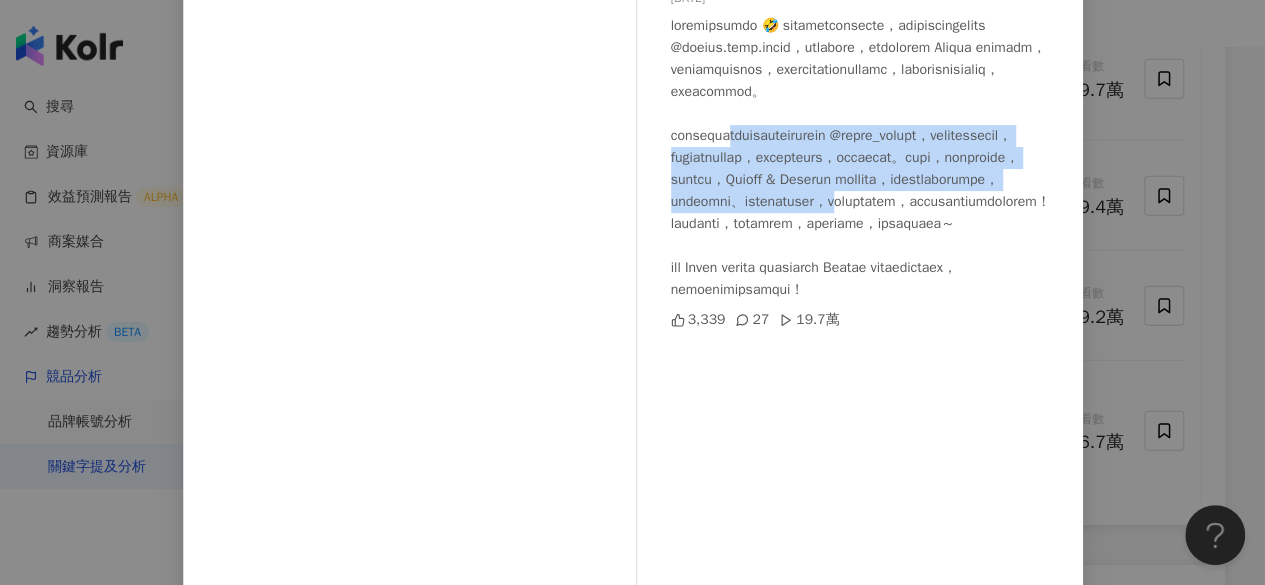 drag, startPoint x: 774, startPoint y: 171, endPoint x: 897, endPoint y: 273, distance: 159.79048 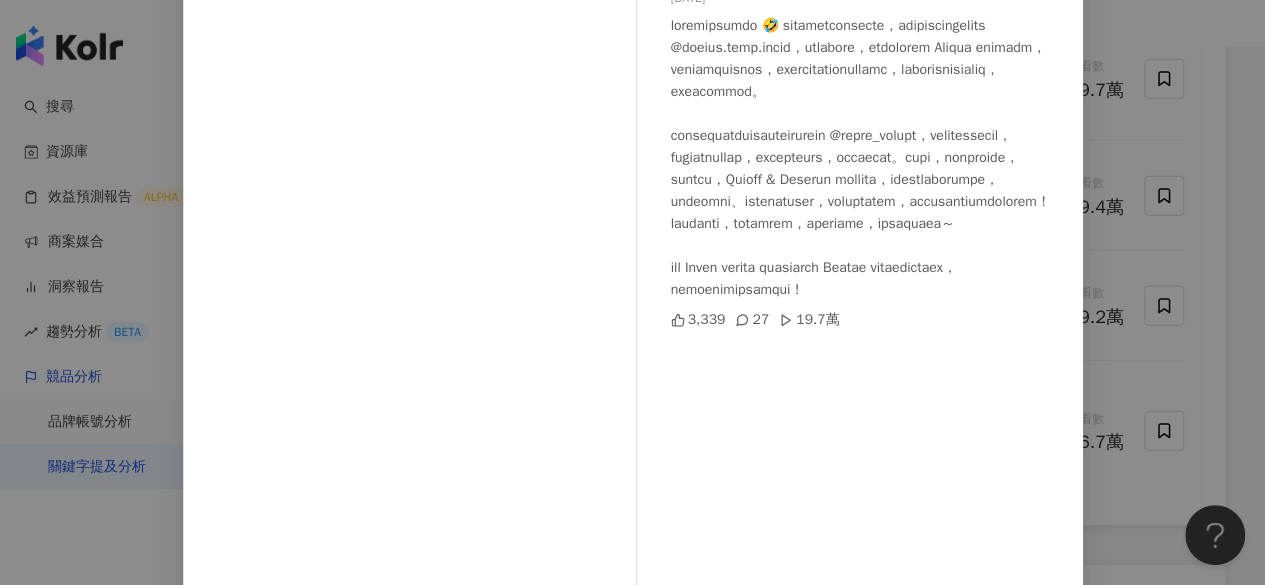click at bounding box center (869, 158) 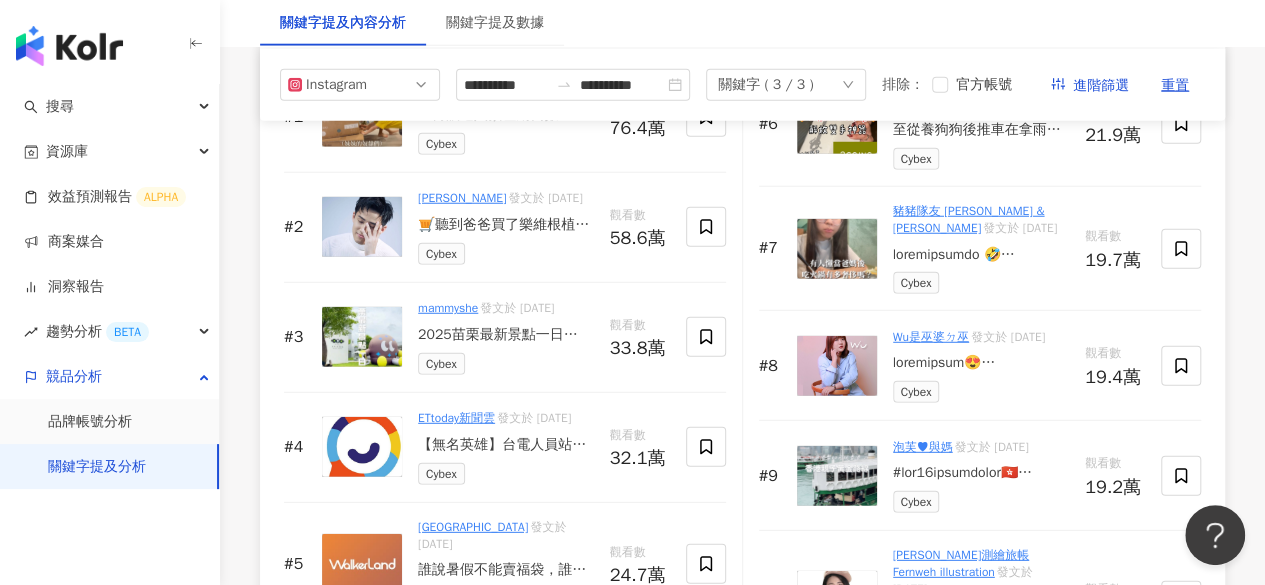 scroll, scrollTop: 2597, scrollLeft: 0, axis: vertical 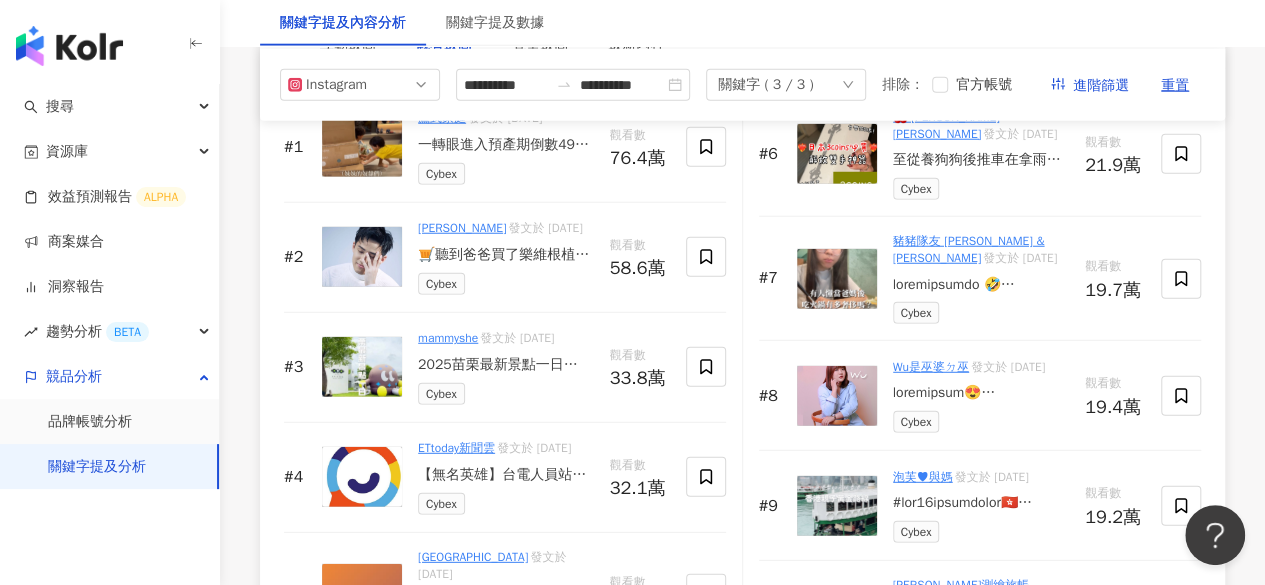 click at bounding box center (362, 367) 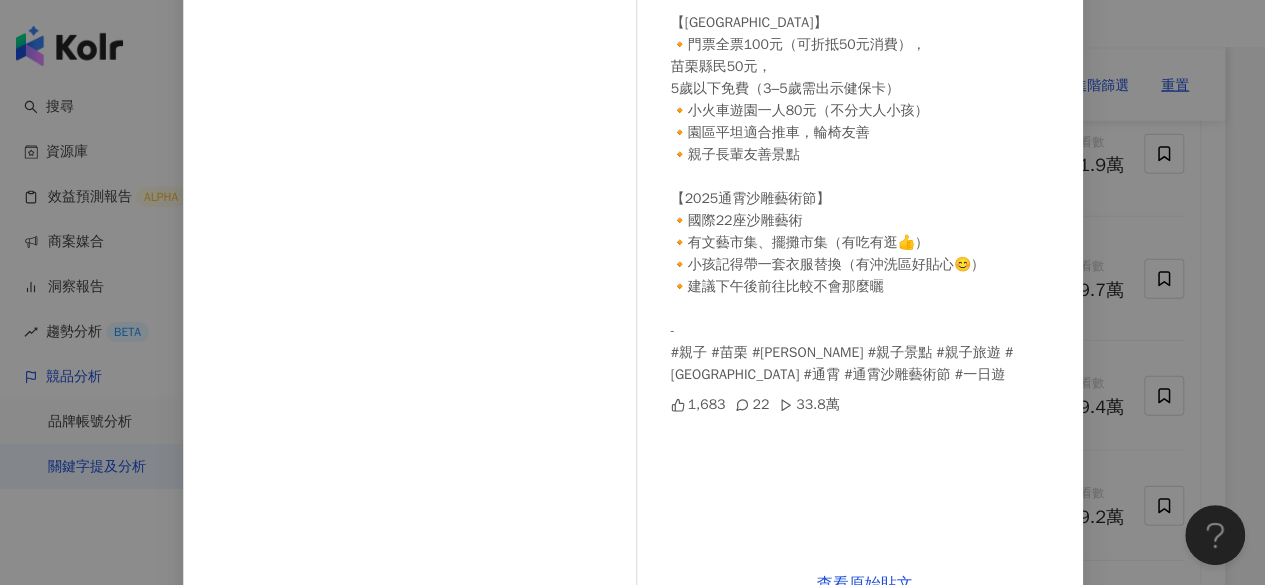 scroll, scrollTop: 300, scrollLeft: 0, axis: vertical 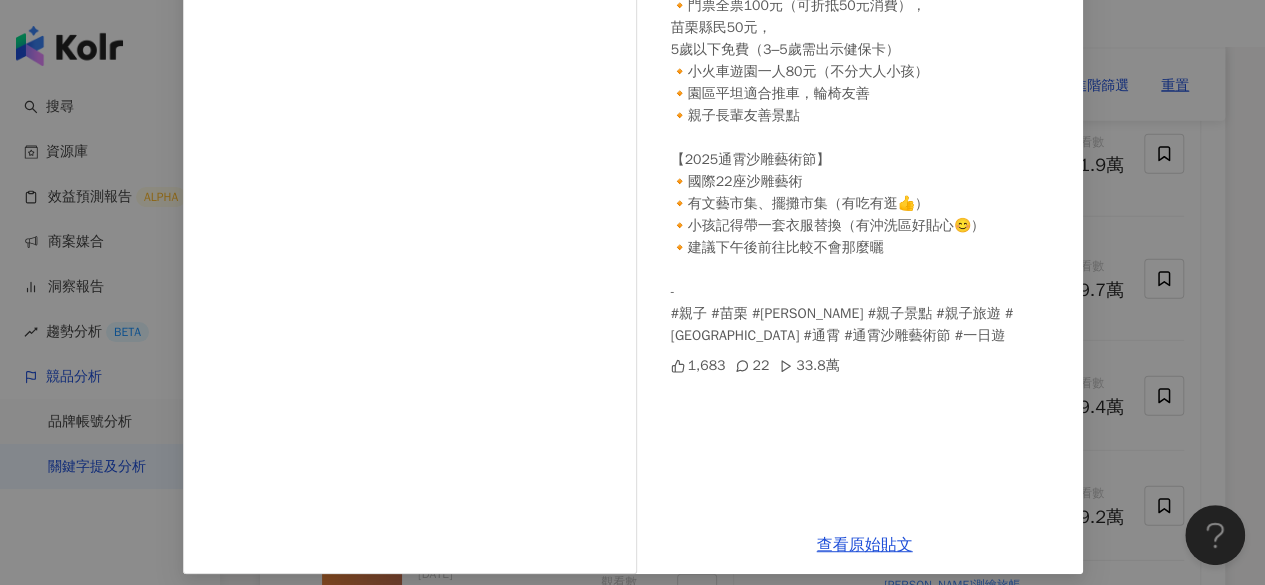 click on "mammyshe [DATE] 2025苗栗最新景點一日遊‼️最適合親子全家出遊、情侶約會新地標🙌🏻
【[GEOGRAPHIC_DATA]】
🔸門票全票100元（可折抵50元消費），
苗栗縣民50元，
5歲以下免費（3–5歲需出示健保卡）
🔸小火車遊園一人80元（不分大人小孩）
🔸園區平坦適合推車，輪椅友善
🔸親子長輩友善景點
【2025通霄沙雕藝術節】
🔸國際22座沙雕藝術
🔸有文藝市集、擺攤市集（有吃有逛👍）
🔸小孩記得帶一套衣服替換（有沖洗區好貼心😊）
🔸建議下午後前往比較不會那麼曬
-
#親子 #苗栗 #[PERSON_NAME] #親子景點 #親子旅遊 #[GEOGRAPHIC_DATA] #通霄 #通霄沙雕藝術節 #一日遊 1,683 22 33.8萬 查看原始貼文" at bounding box center (632, 292) 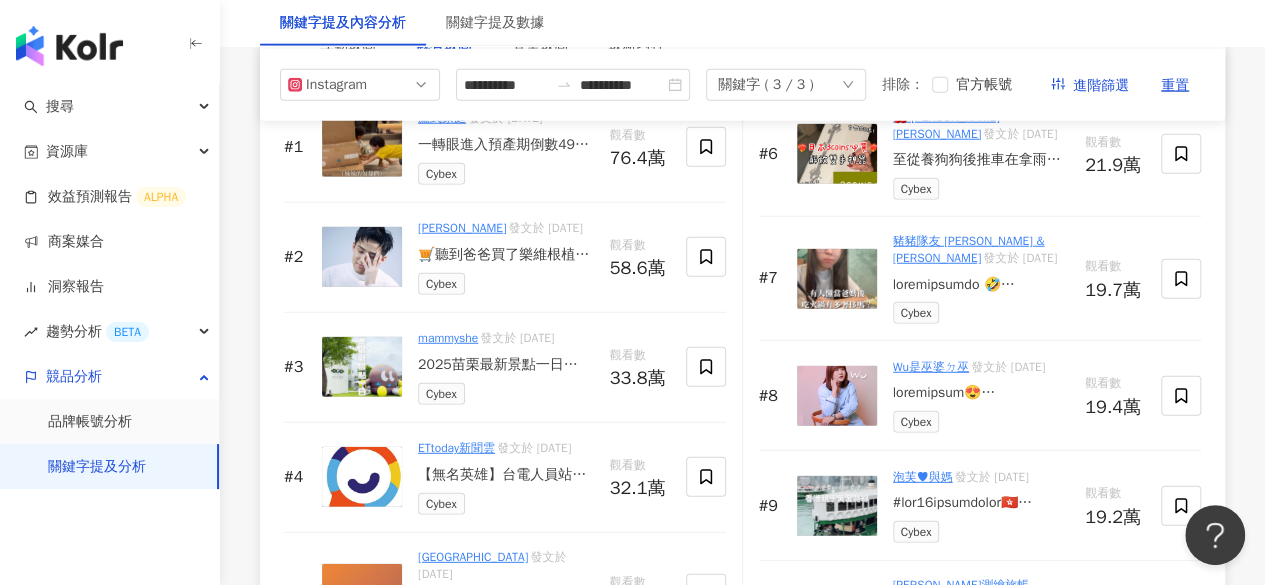 click on "#1 鷹式家庭 發文於 [DATE] 一轉眼進入預產期倒數49天
妹妹[PERSON_NAME]即將要來了
所以也開始要把該預備的東西都用好
看著爸爸興奮的組裝舟夏的推車、餐椅時
他有想過照顧新生兒身體也是會很累的
（但他應該興奮大於疲憊）
連在恩在熙都無法想像嬰兒會一直哭的這件事
希望我能先熬過生產再熬過新生兒階段
然後就再也不生了🎉
@cybex_taiwan Cybex 觀看數 76.4萬 #2 [PERSON_NAME] 發文於 [DATE] Cybex 觀看數 58.6萬 #3 mammyshe 發文於 [DATE] Cybex 觀看數 33.8萬 #4 ETtoday新聞雲 發文於 [DATE] 【無名英雄】台電人員站電線上「推車」搶修！全網看跪了
影片授權：Threads／yeaphone2 Cybex 觀看數 32.1萬 #5 [GEOGRAPHIC_DATA] 發文於 [DATE] Cybex 觀看數 24.7萬 #6 🍒 [PERSON_NAME] yanna ᵔᴥᵔ 發文於 [DATE] 至從養狗狗後推車在拿雨傘真的很狼狽
超欠買想再去日本囤貨  好便宜好實用🔥 Cybex 觀看數 21.9萬 #7 #8" at bounding box center [742, 397] 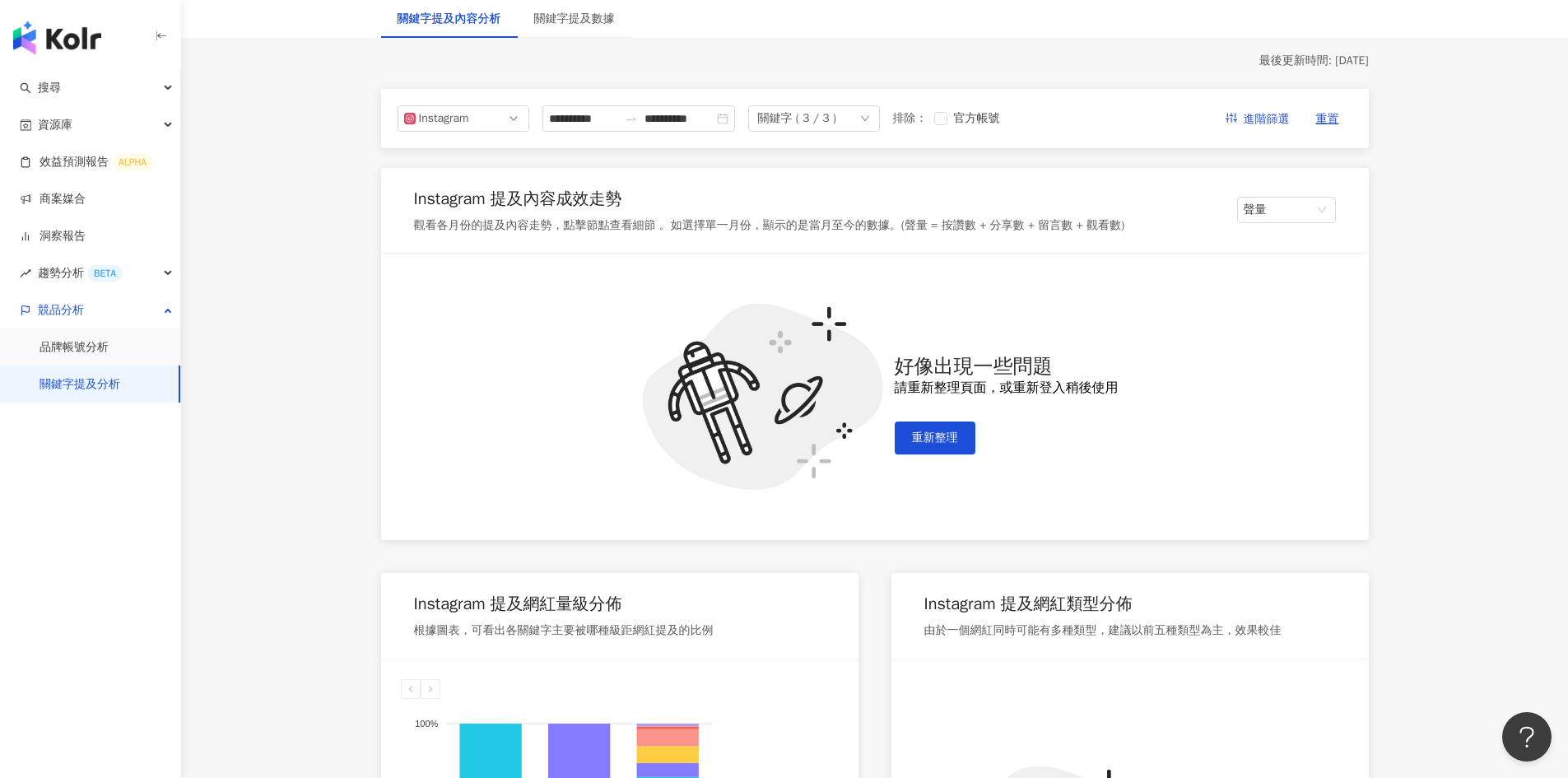 scroll, scrollTop: 0, scrollLeft: 0, axis: both 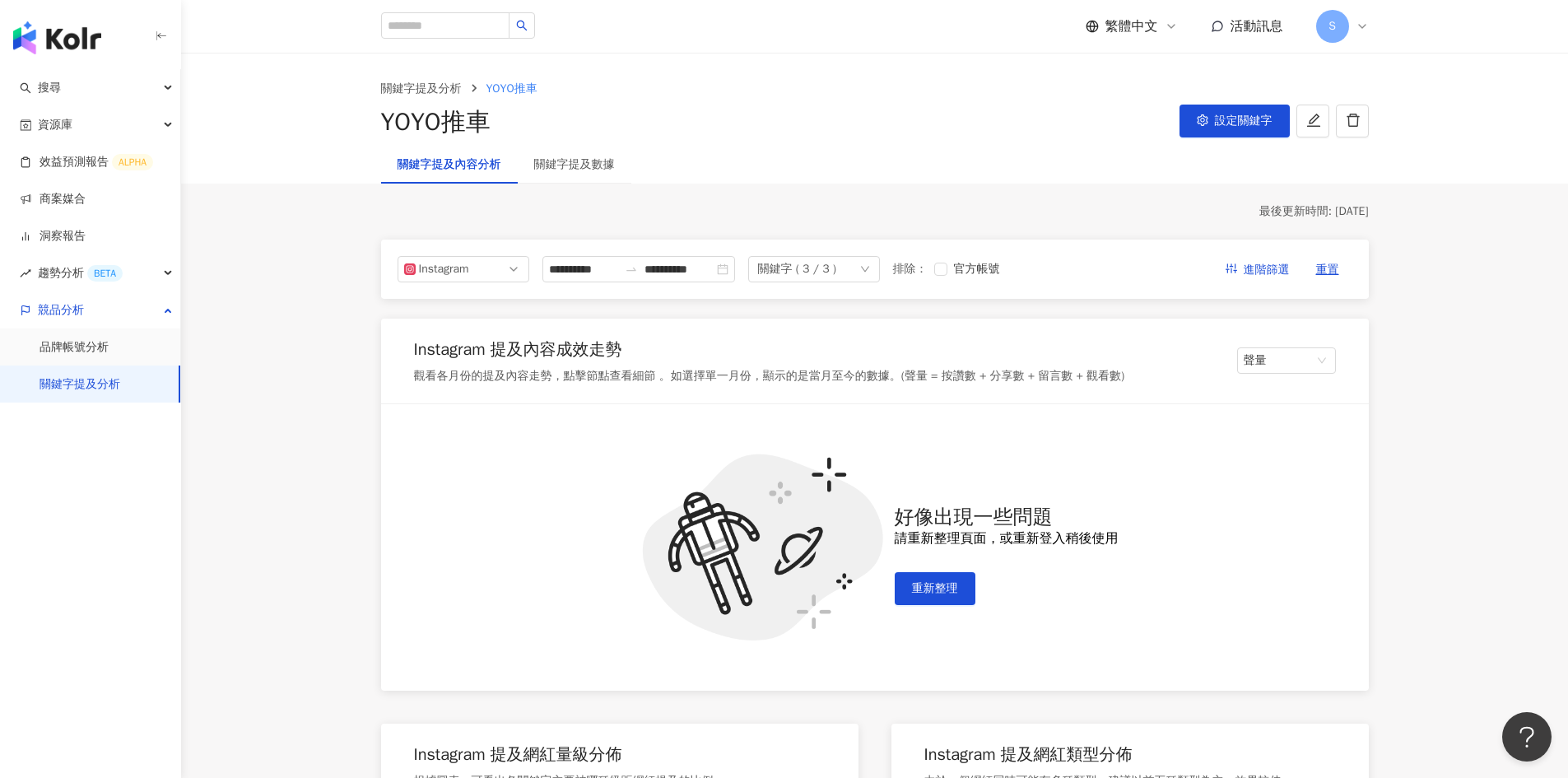 click on "**********" at bounding box center (874, 1849) 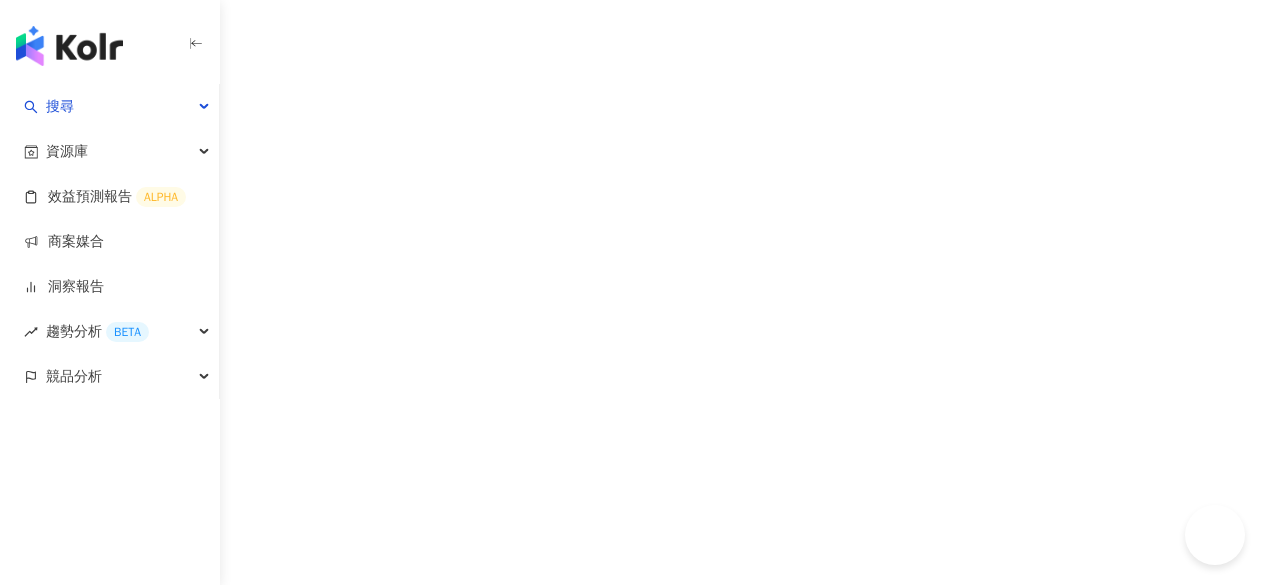 scroll, scrollTop: 0, scrollLeft: 0, axis: both 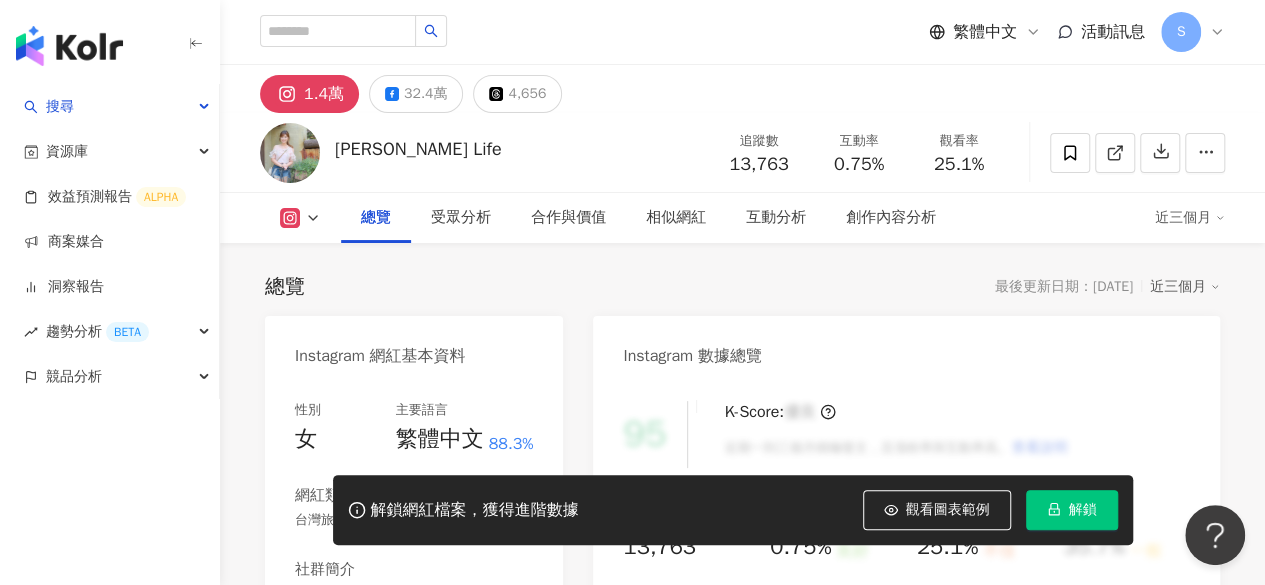 click on "https://www.instagram.com/spirit_yuki/" at bounding box center [378, 639] 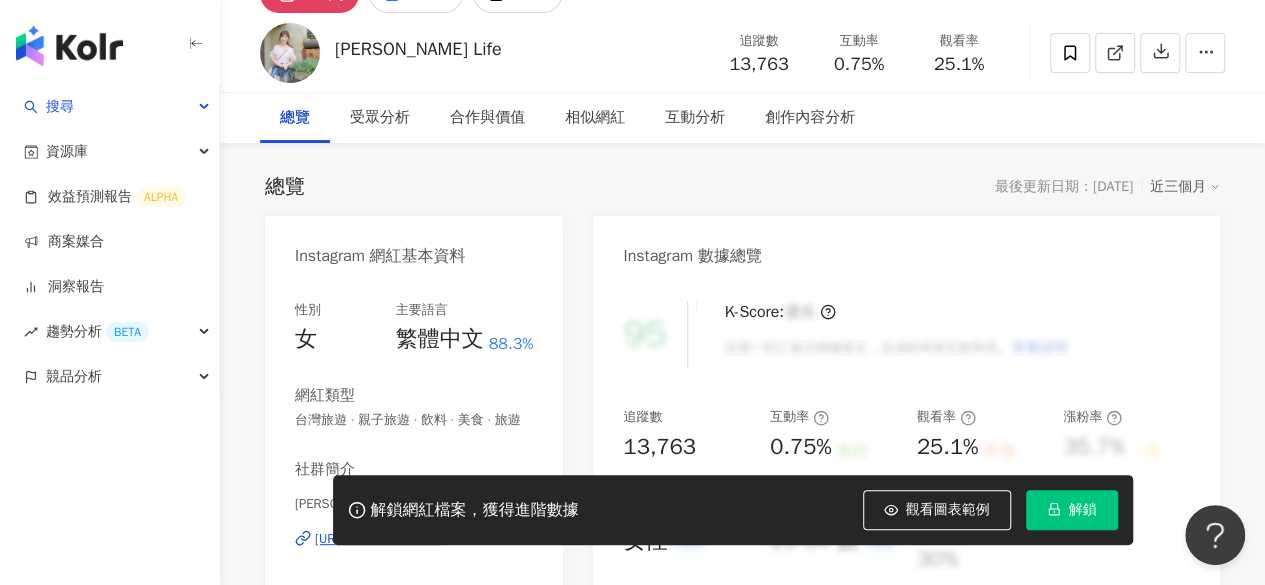 scroll, scrollTop: 0, scrollLeft: 0, axis: both 